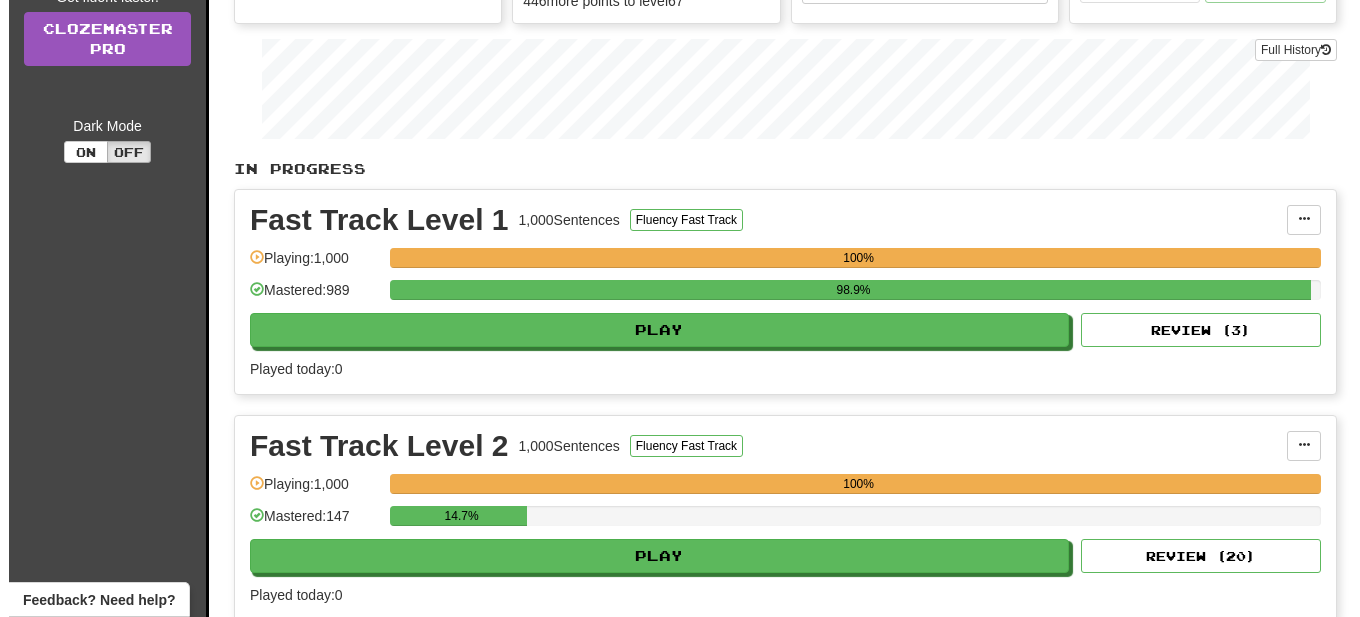 scroll, scrollTop: 306, scrollLeft: 0, axis: vertical 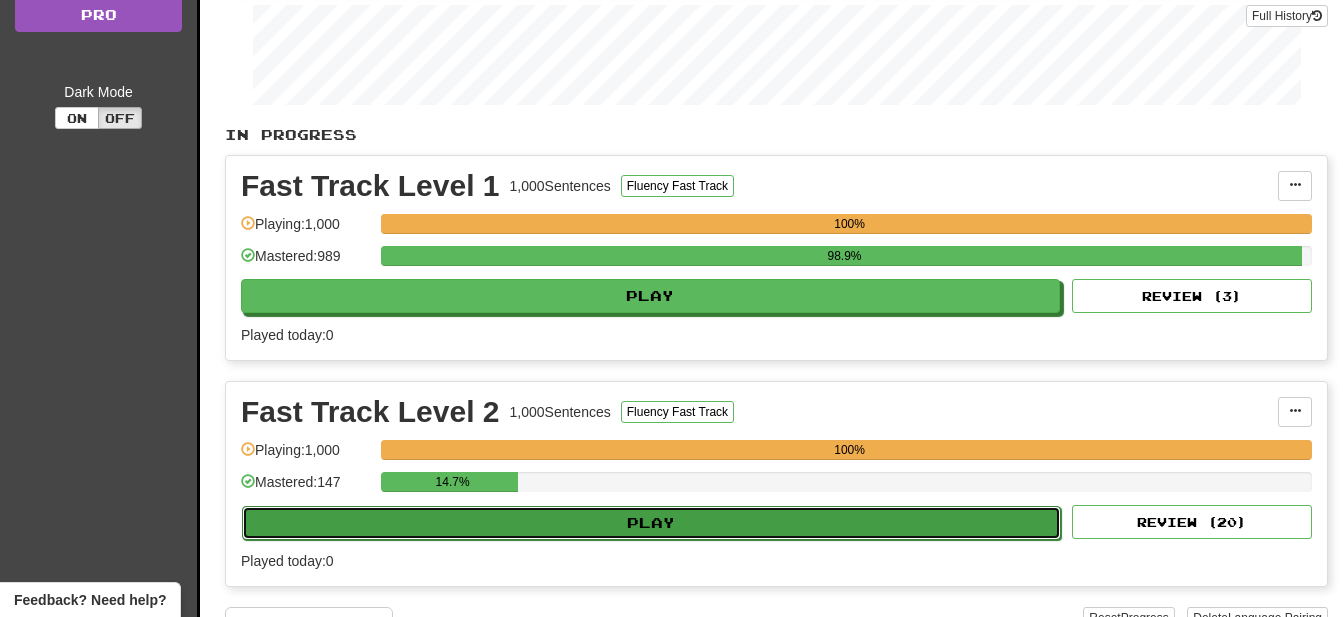 click on "Play" at bounding box center (651, 523) 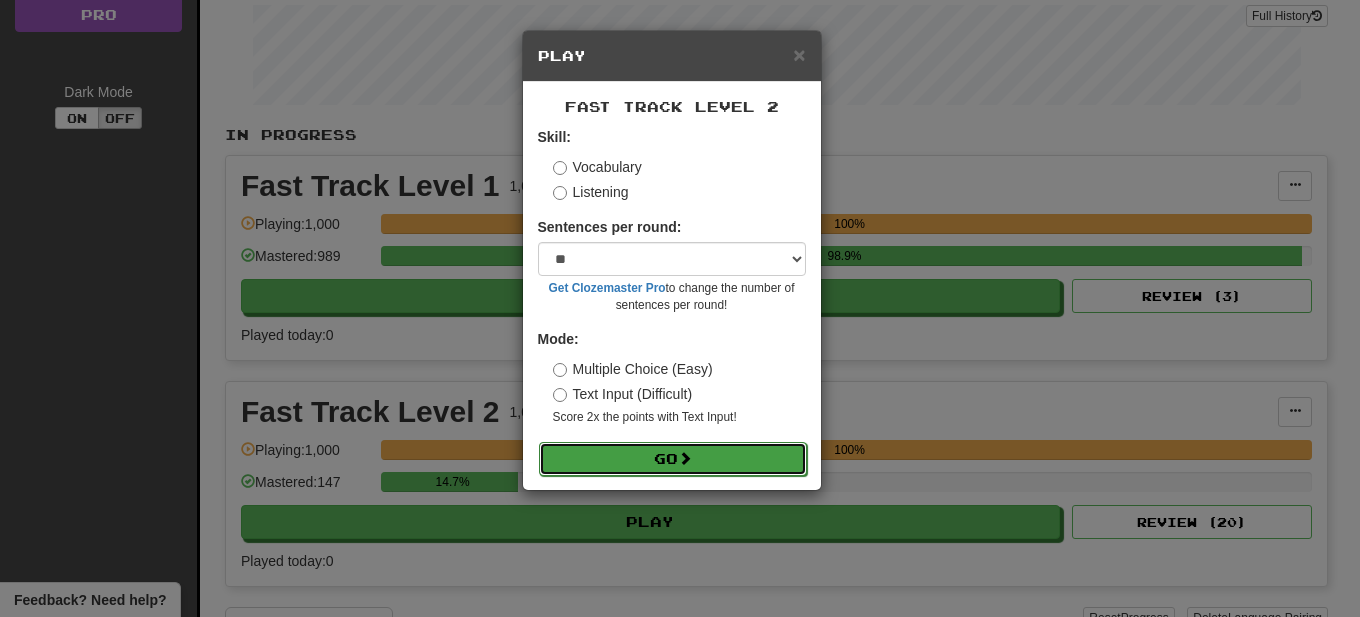 click on "Go" at bounding box center [673, 459] 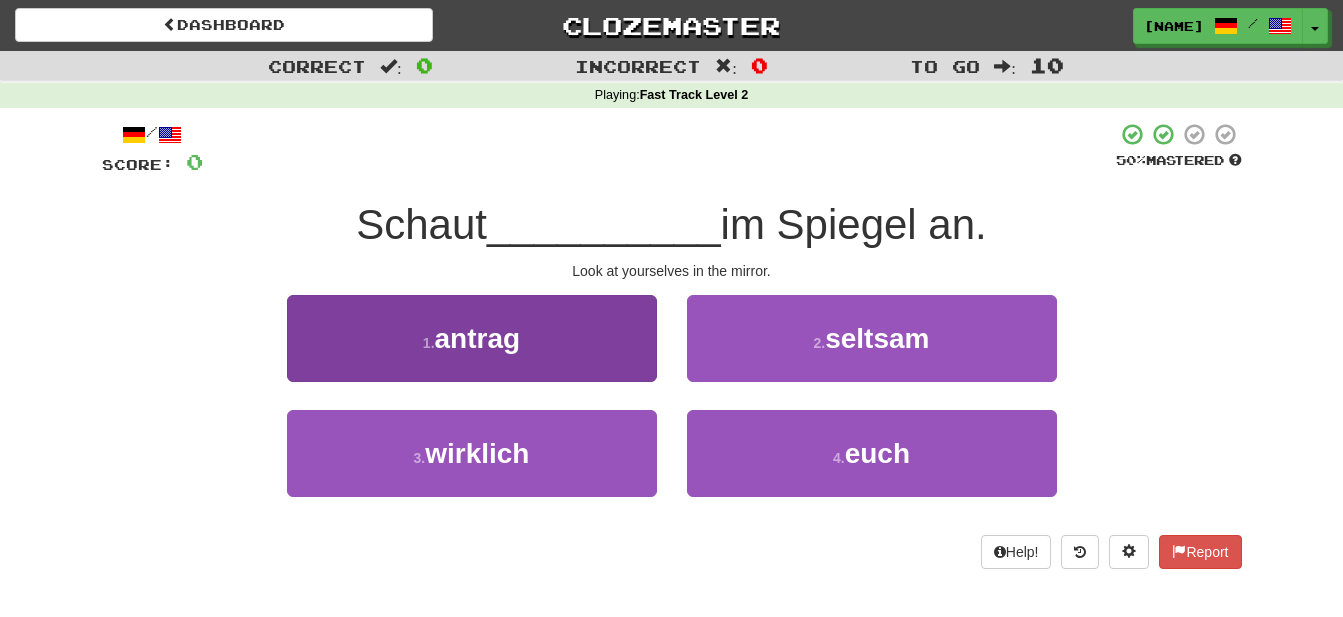 scroll, scrollTop: 0, scrollLeft: 0, axis: both 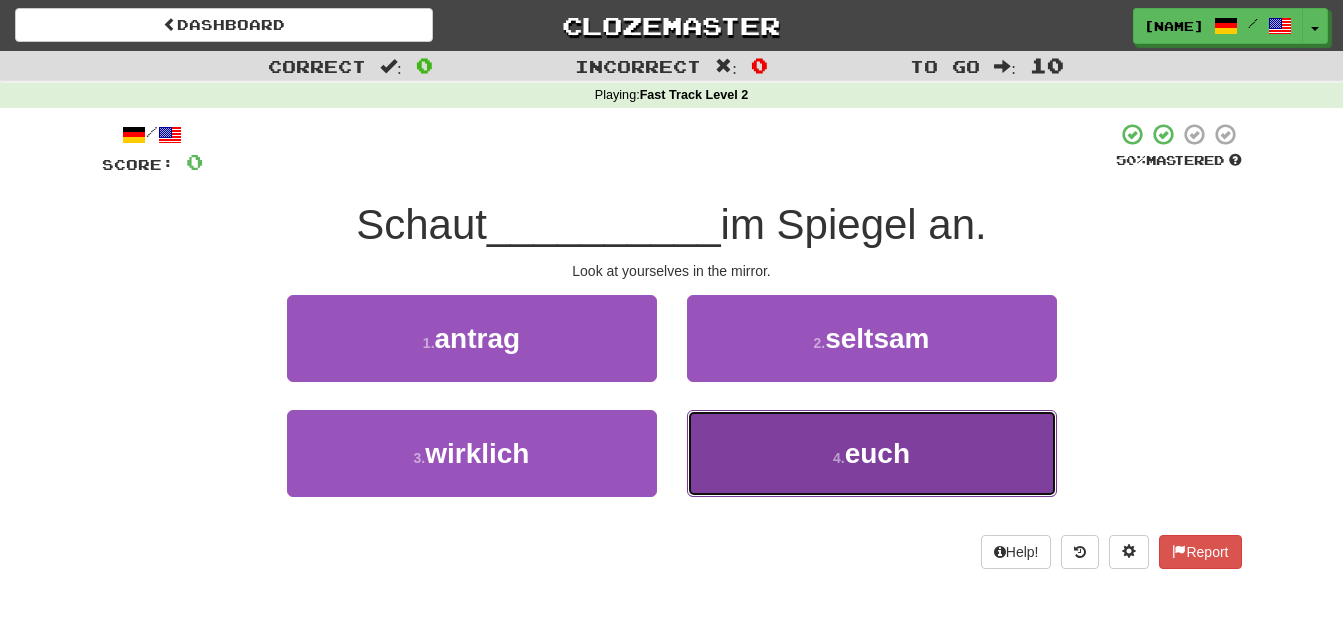 click on "euch" at bounding box center (877, 453) 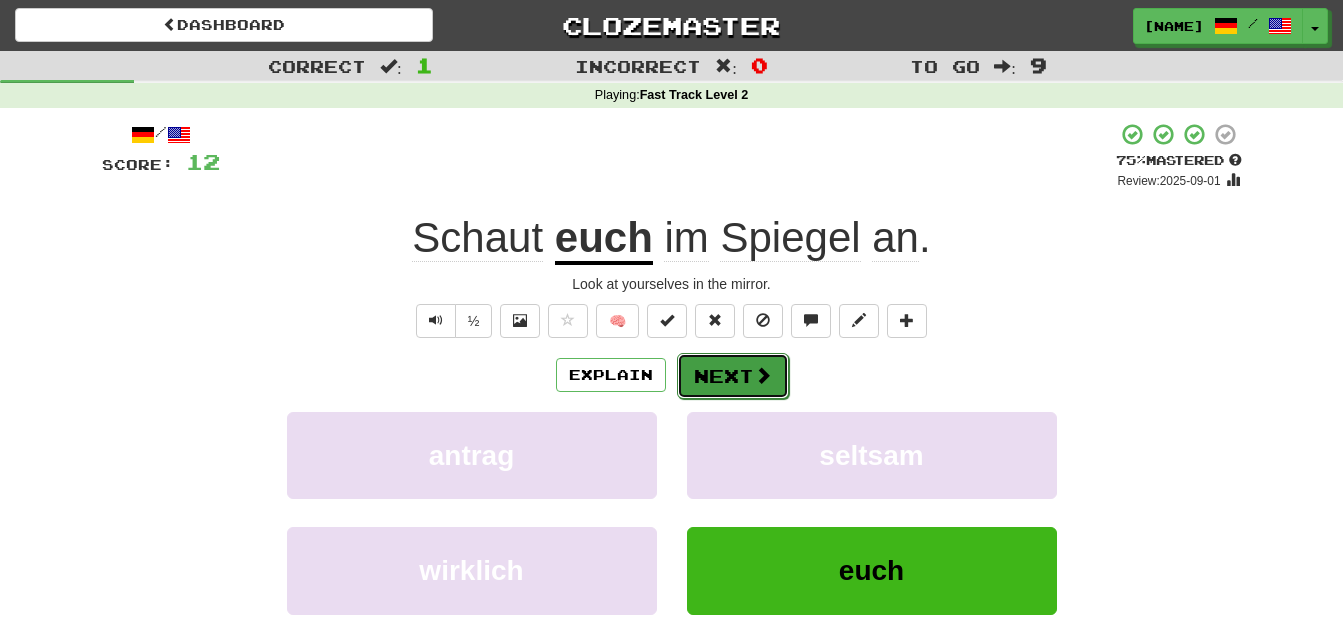 click on "Next" at bounding box center (733, 376) 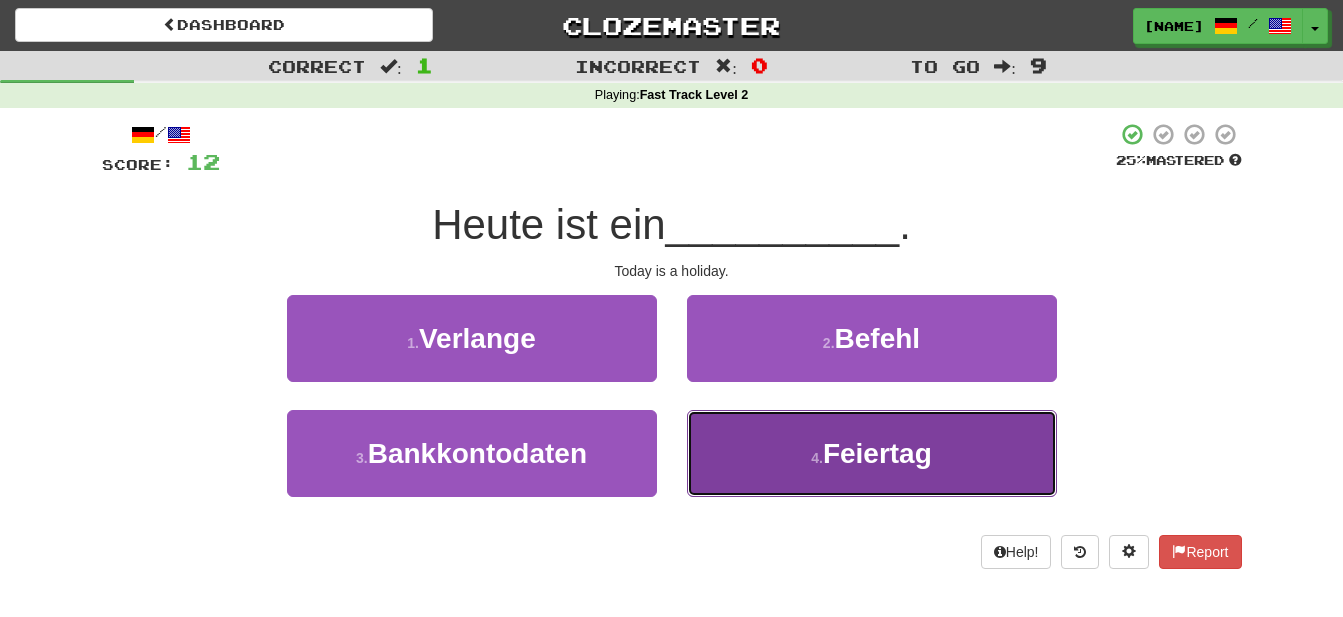 click on "Feiertag" at bounding box center [877, 453] 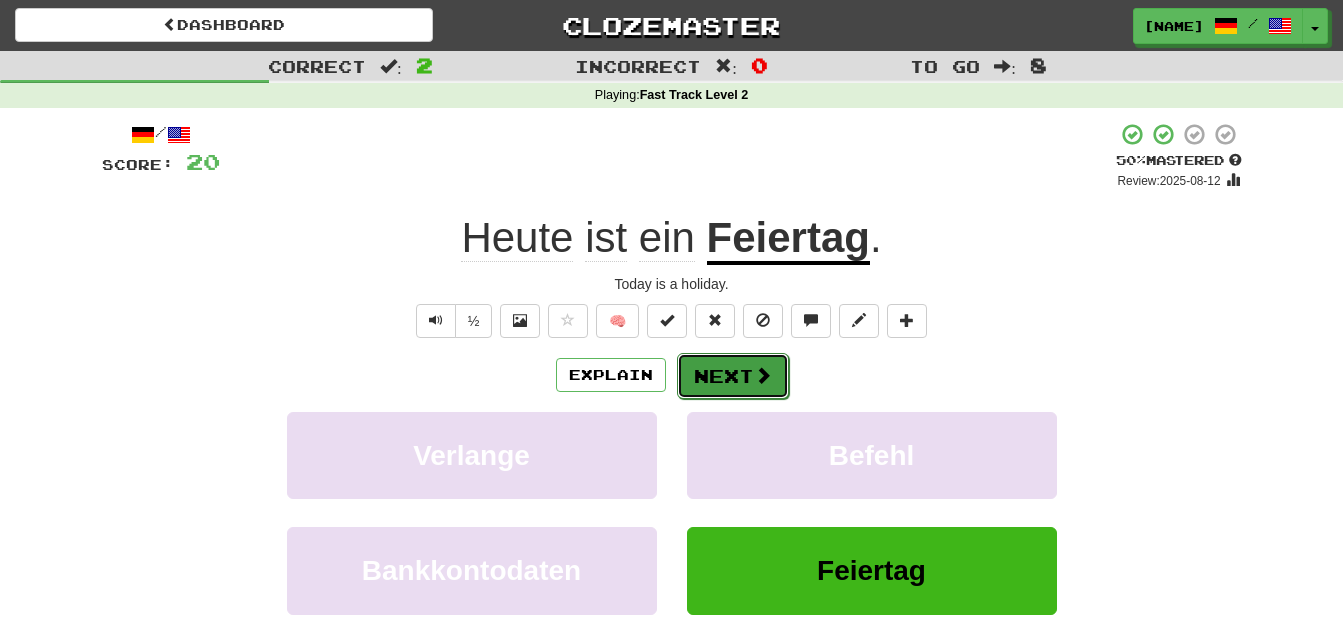 click on "Next" at bounding box center [733, 376] 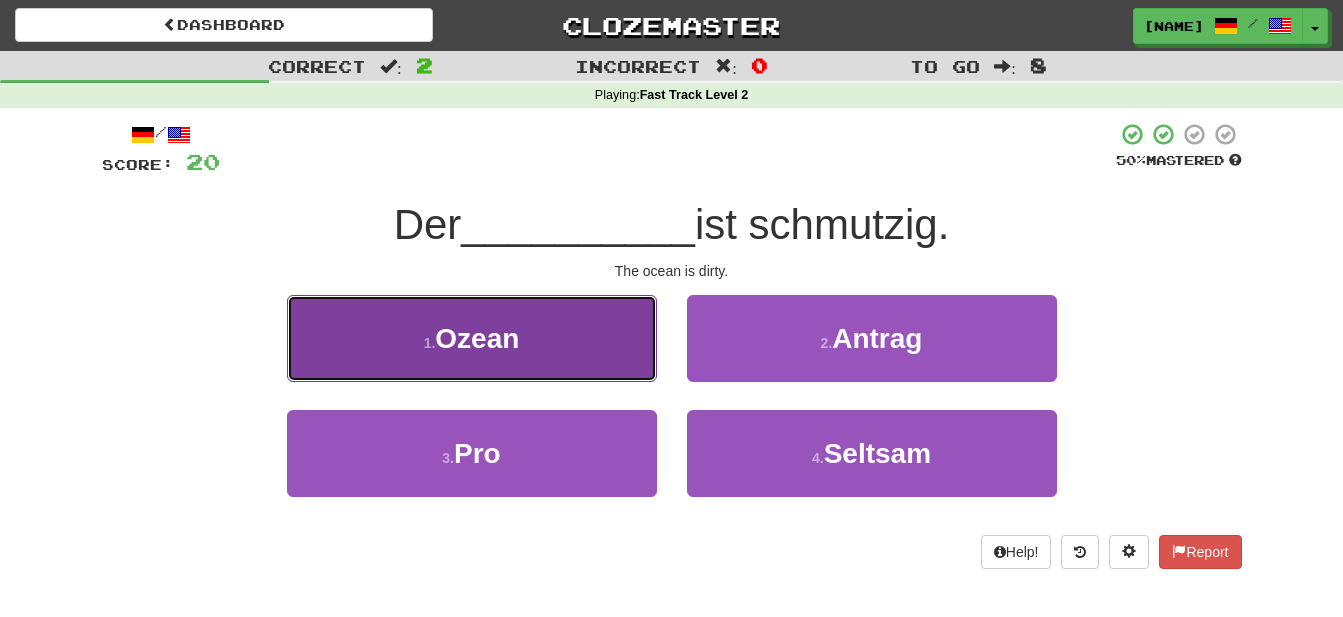 click on "Ozean" at bounding box center (477, 338) 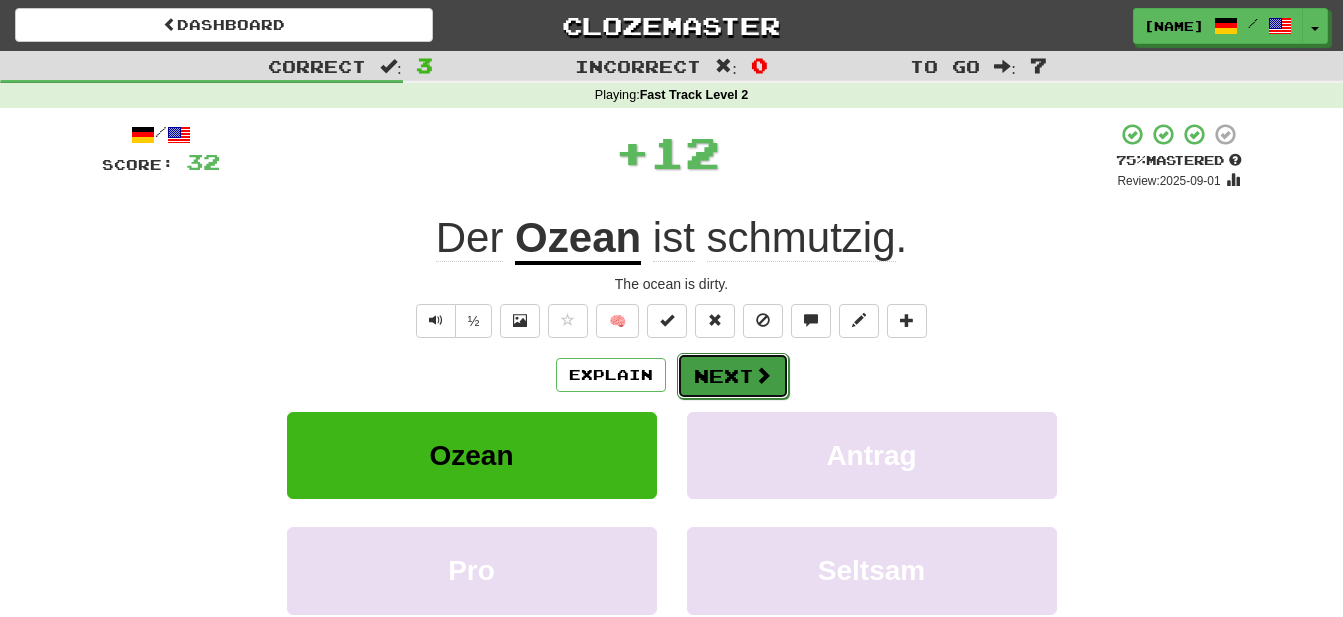 click on "Next" at bounding box center [733, 376] 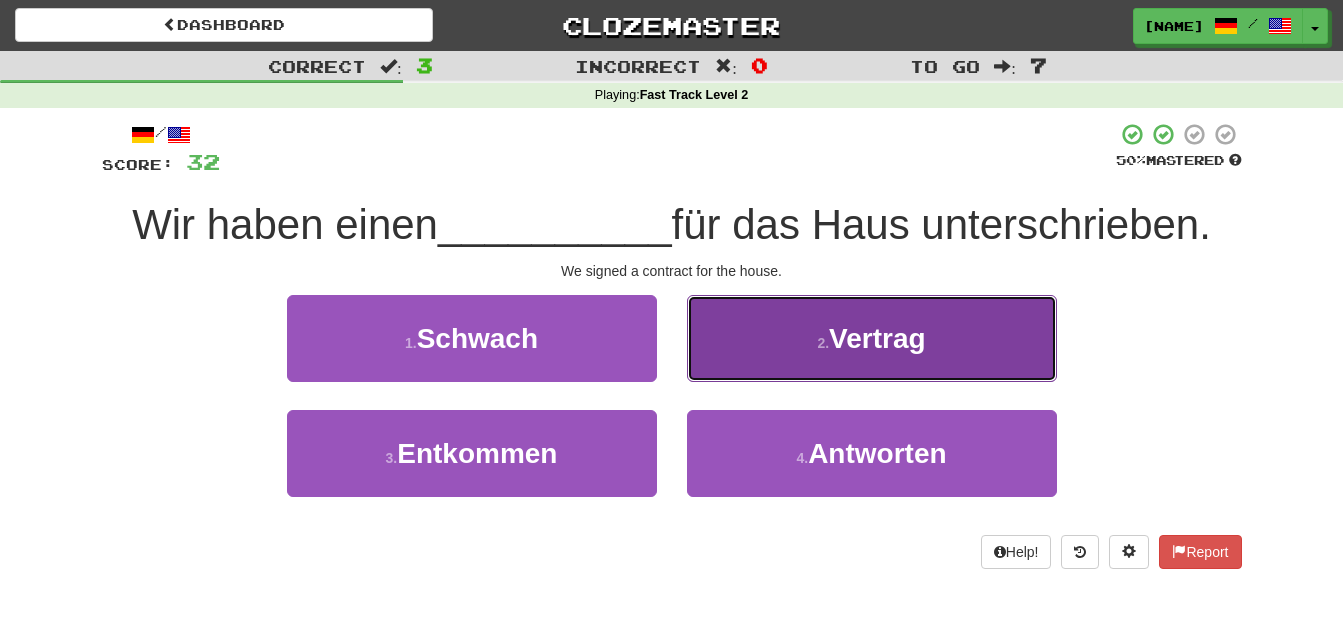 click on "Vertrag" at bounding box center (877, 338) 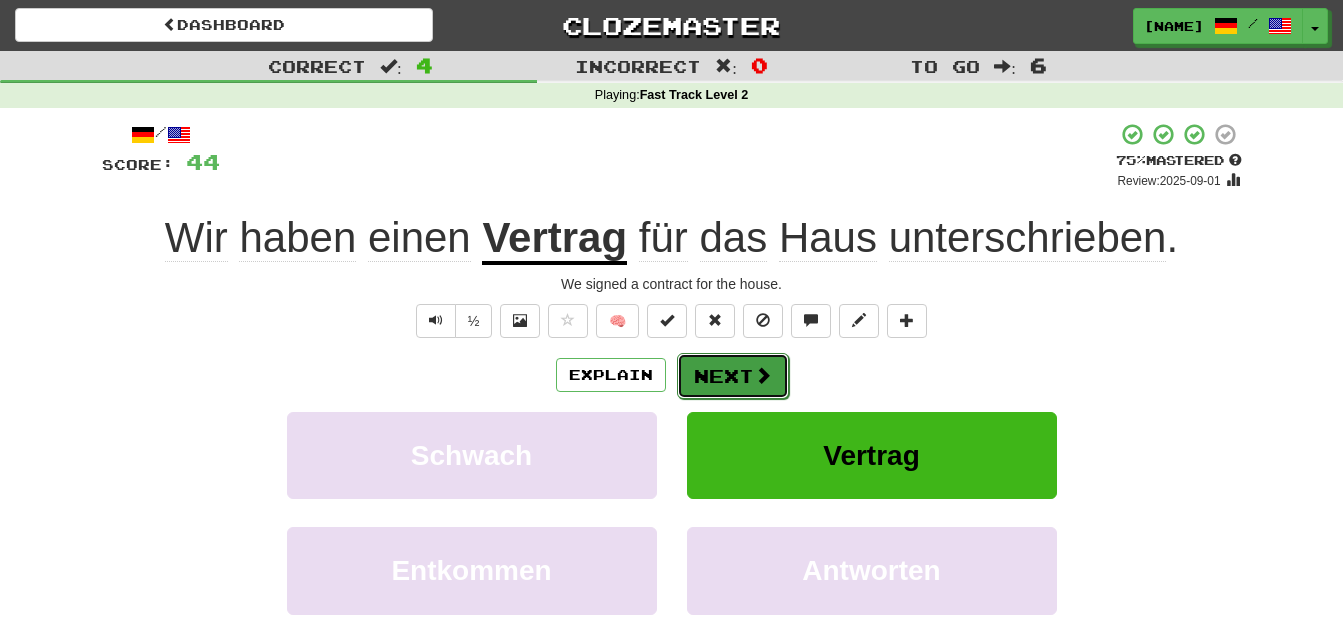 click on "Next" at bounding box center [733, 376] 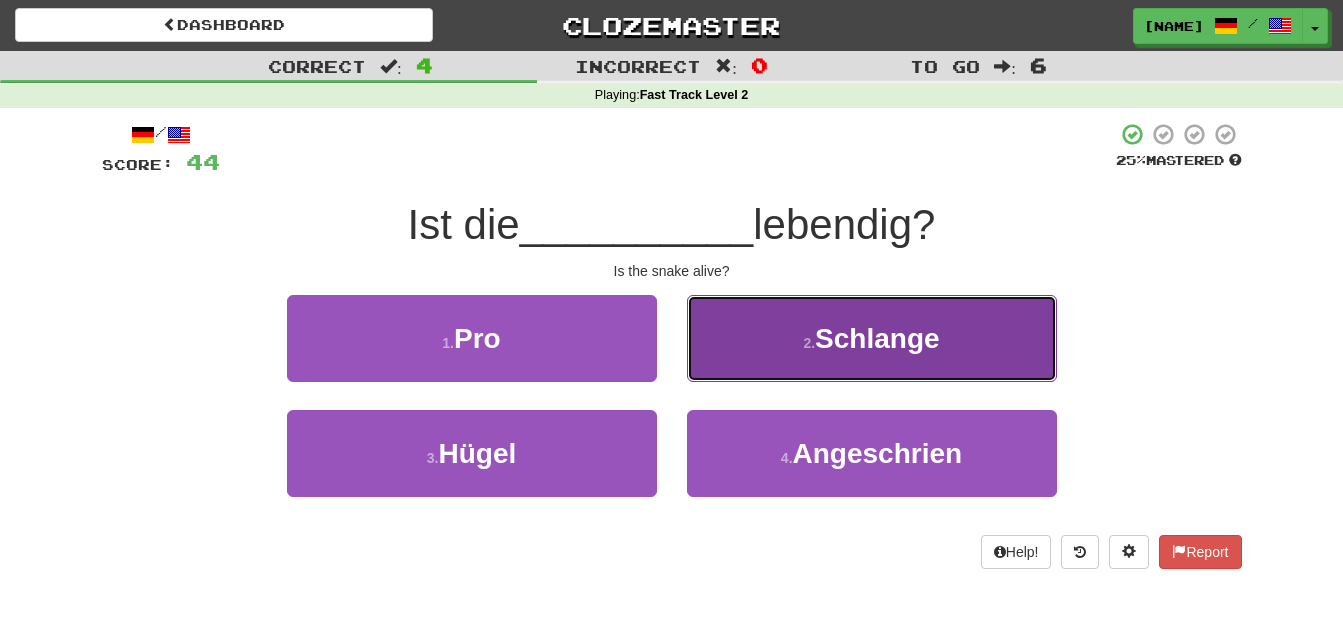 click on "Schlange" at bounding box center [877, 338] 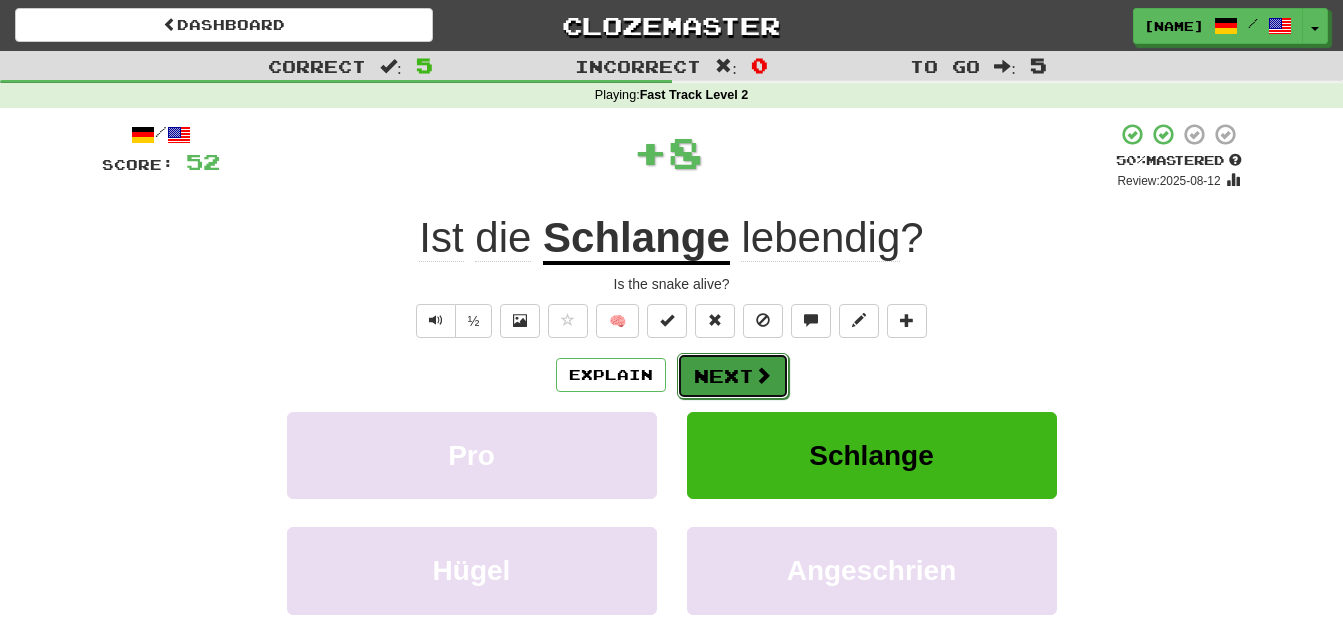 click on "Next" at bounding box center [733, 376] 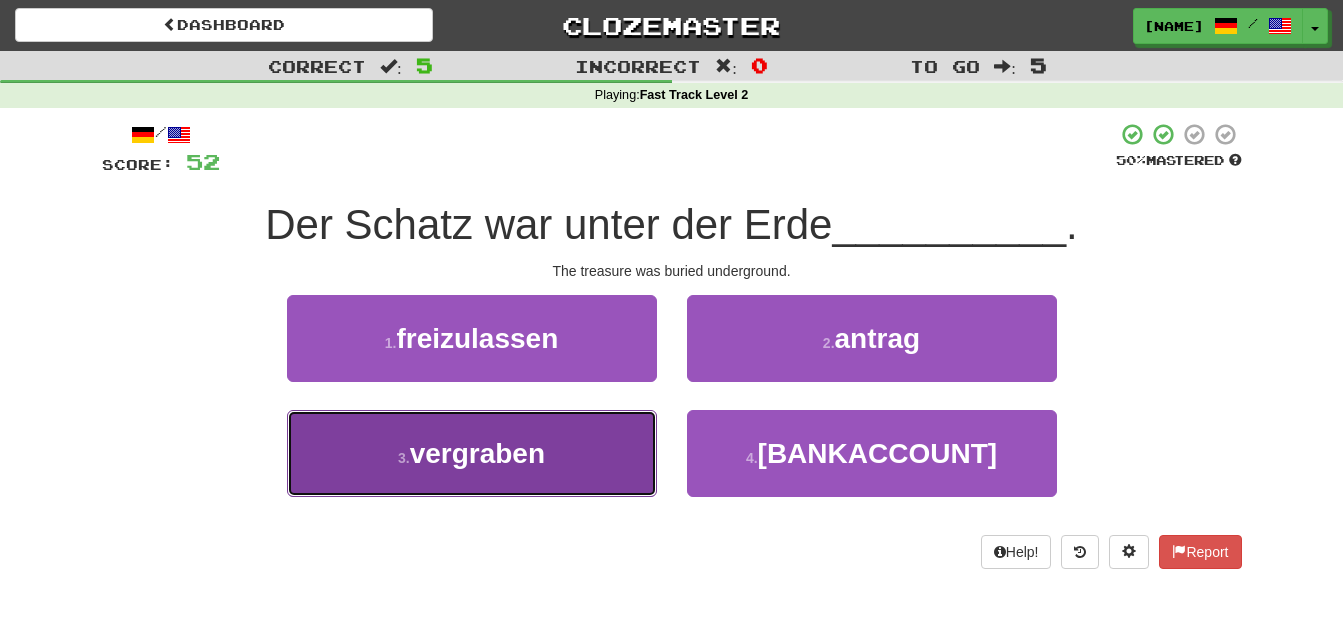 click on "vergraben" at bounding box center [477, 453] 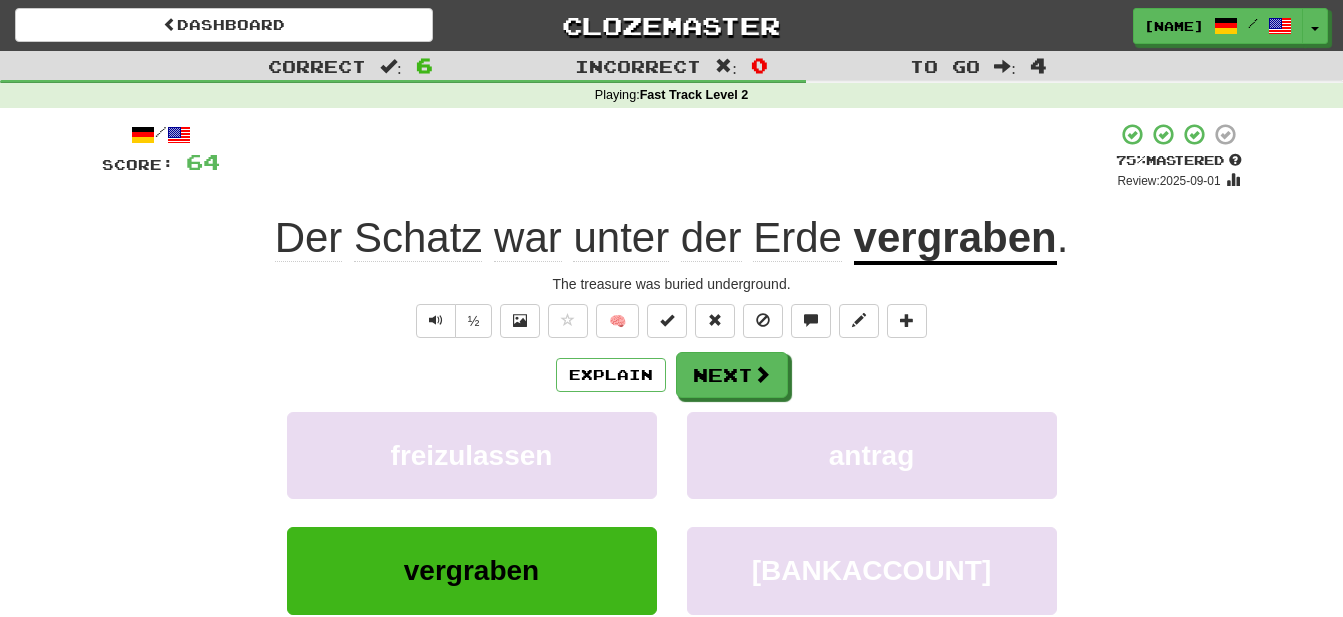 click on "Explain Next freizulassen antrag vergraben bankkontodaten Learn more: freizulassen antrag vergraben bankkontodaten" at bounding box center [672, 512] 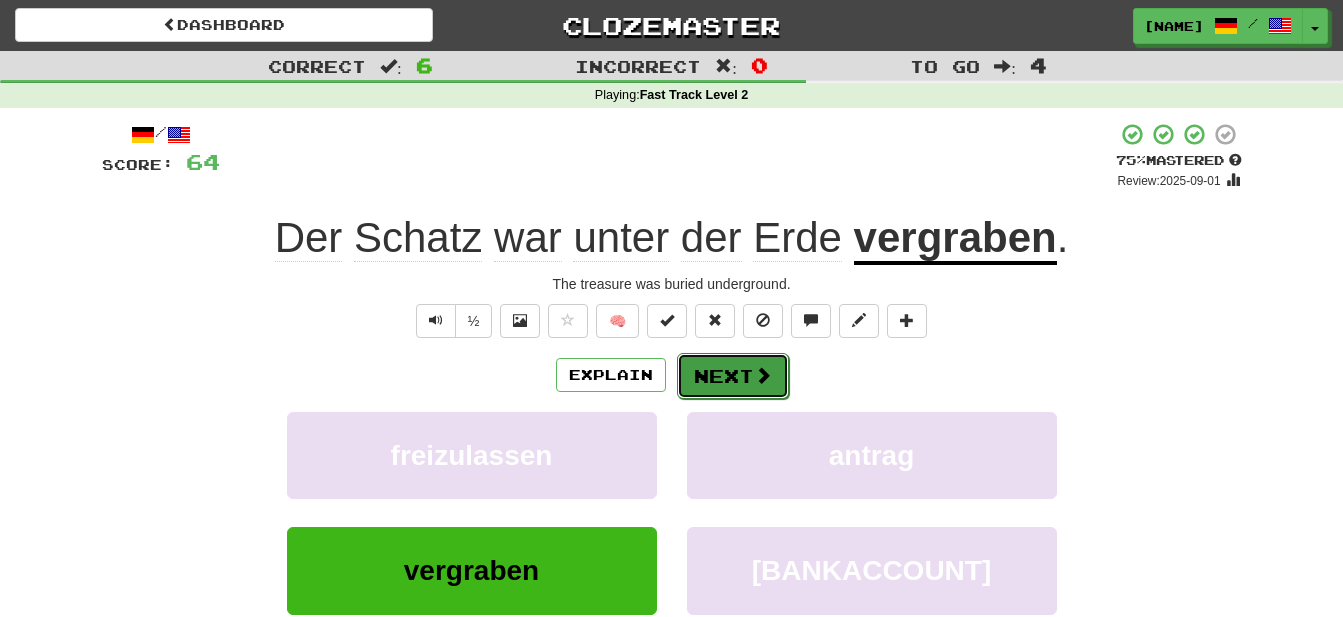 click on "Next" at bounding box center (733, 376) 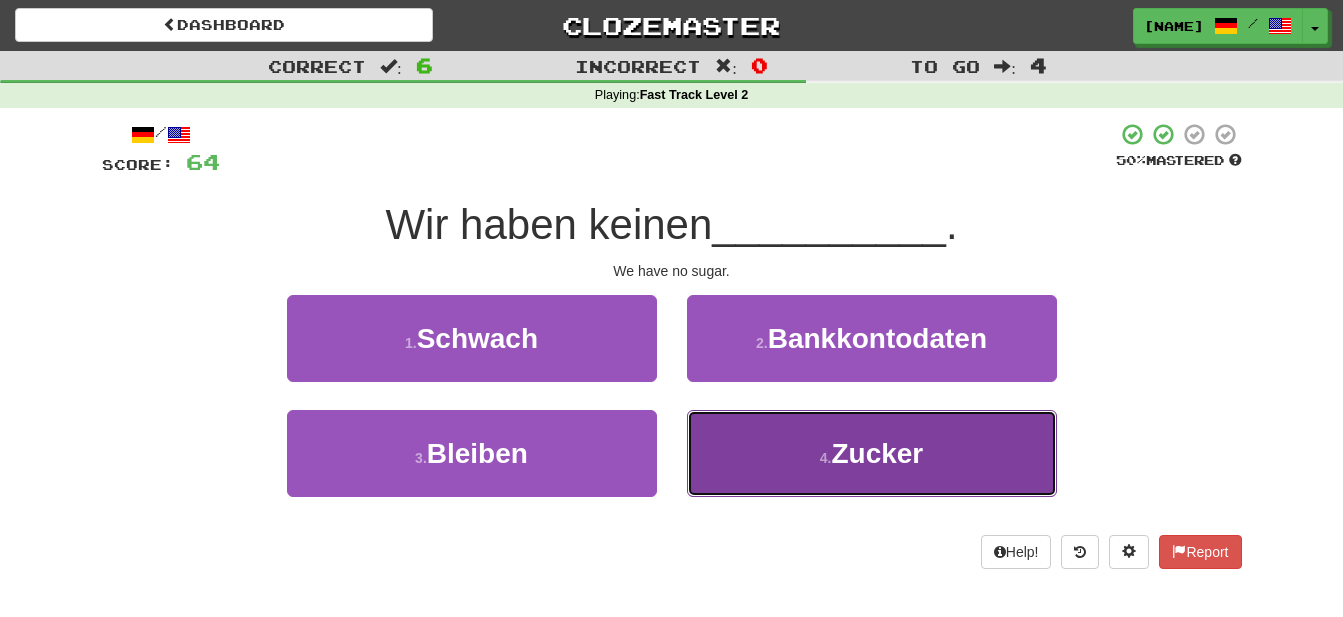 click on "Zucker" at bounding box center (877, 453) 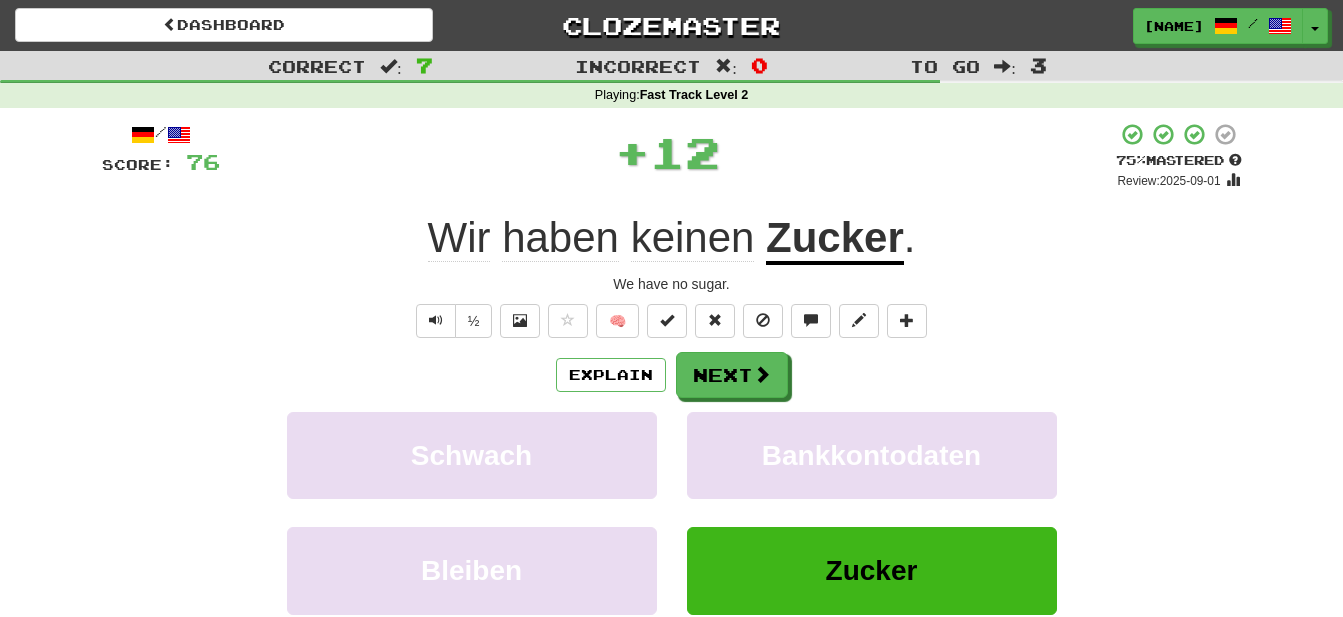 click on "Explain Next" at bounding box center (672, 375) 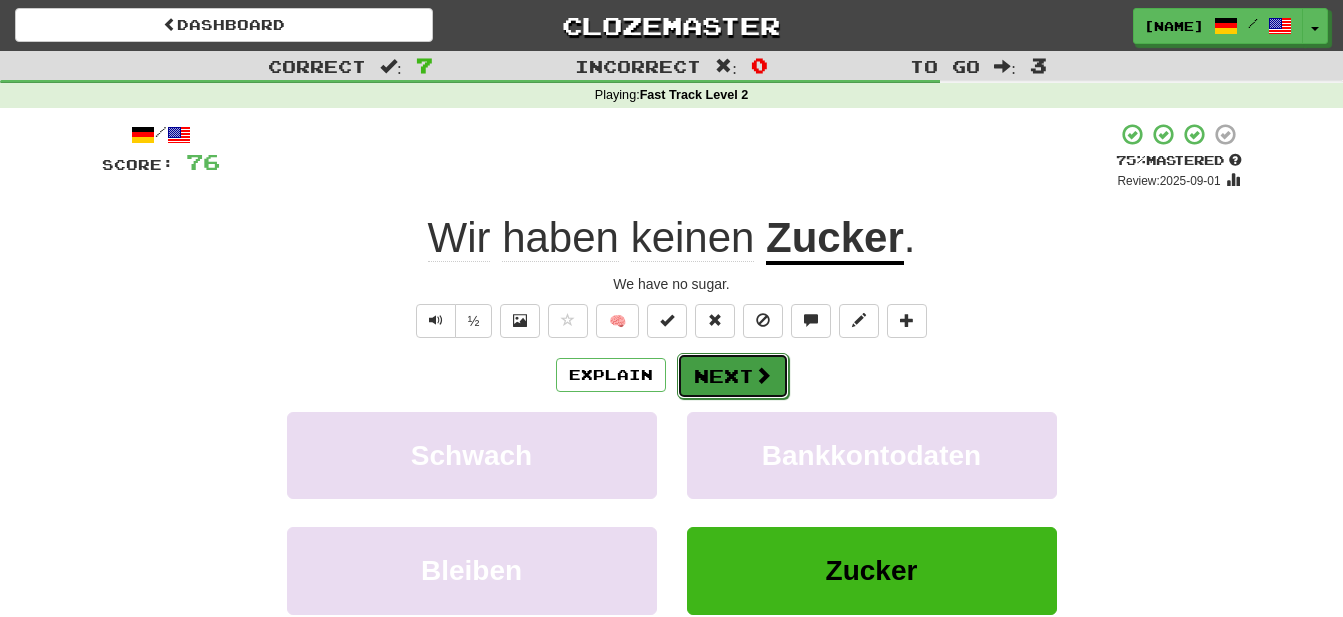 click on "Next" at bounding box center [733, 376] 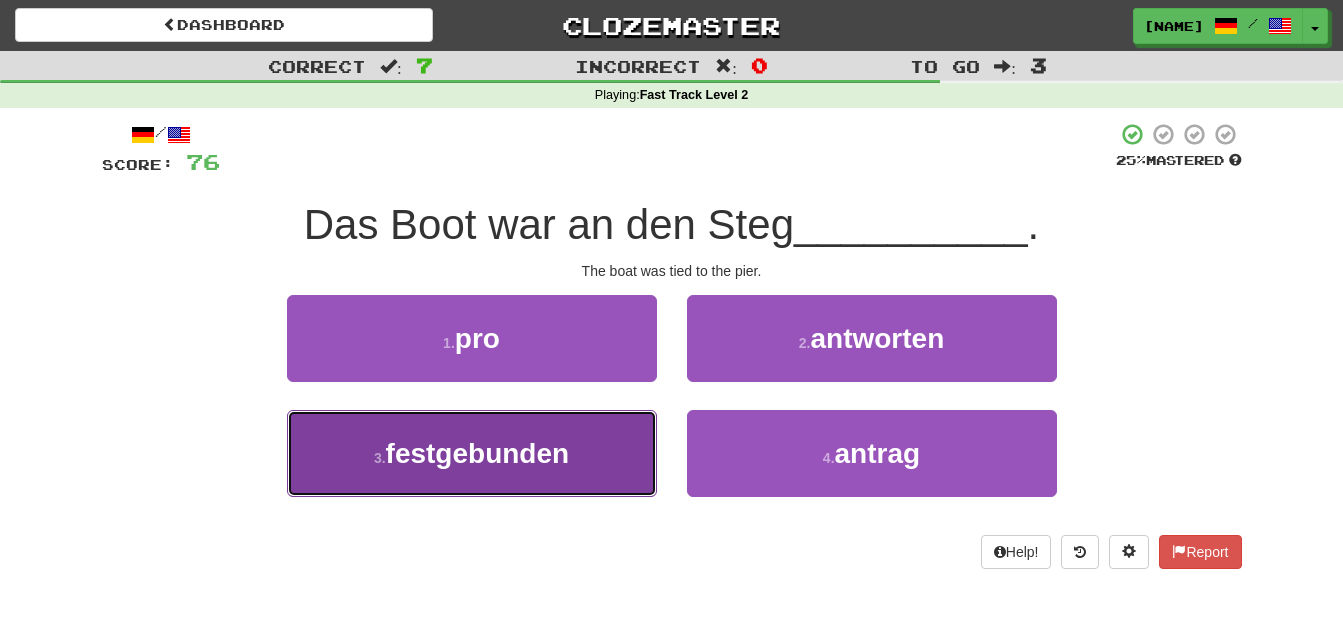 click on "festgebunden" at bounding box center [478, 453] 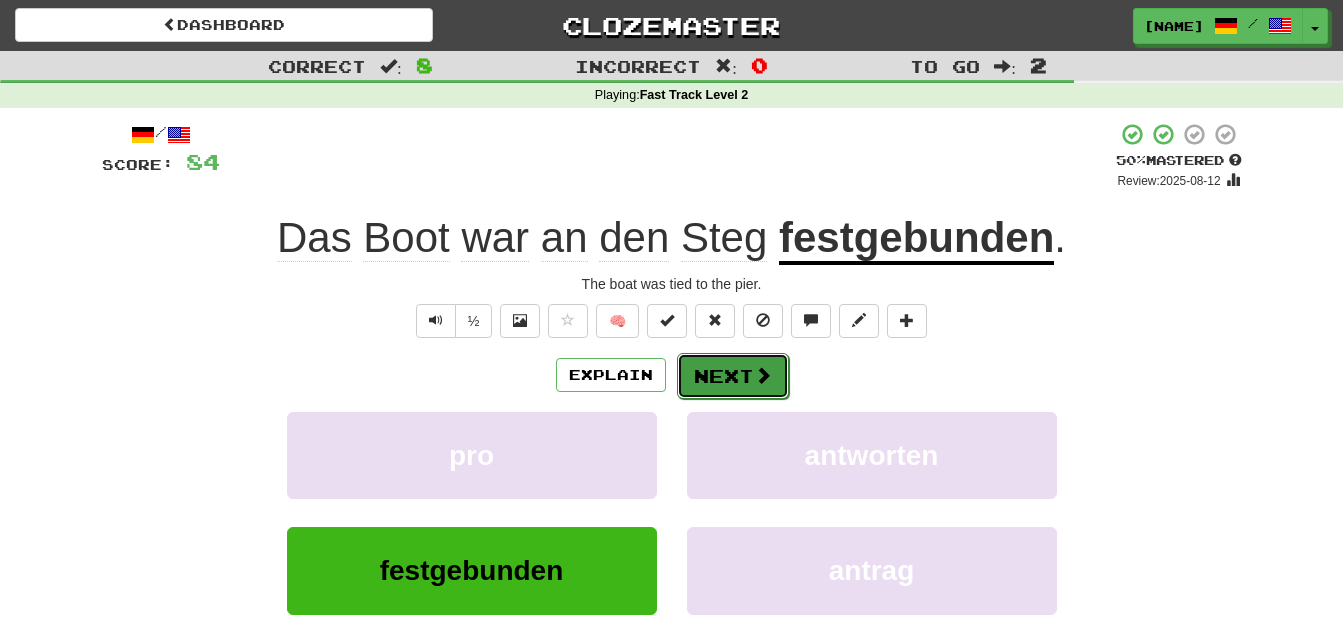 click on "Next" at bounding box center (733, 376) 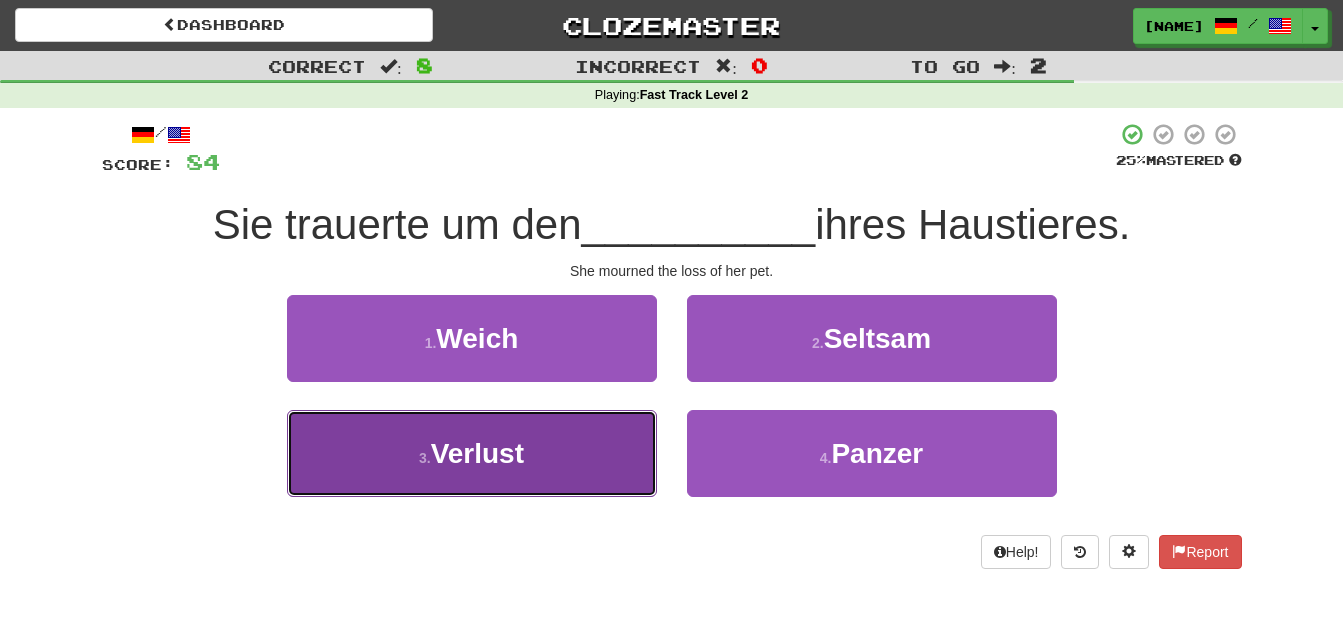 click on "Verlust" at bounding box center [477, 453] 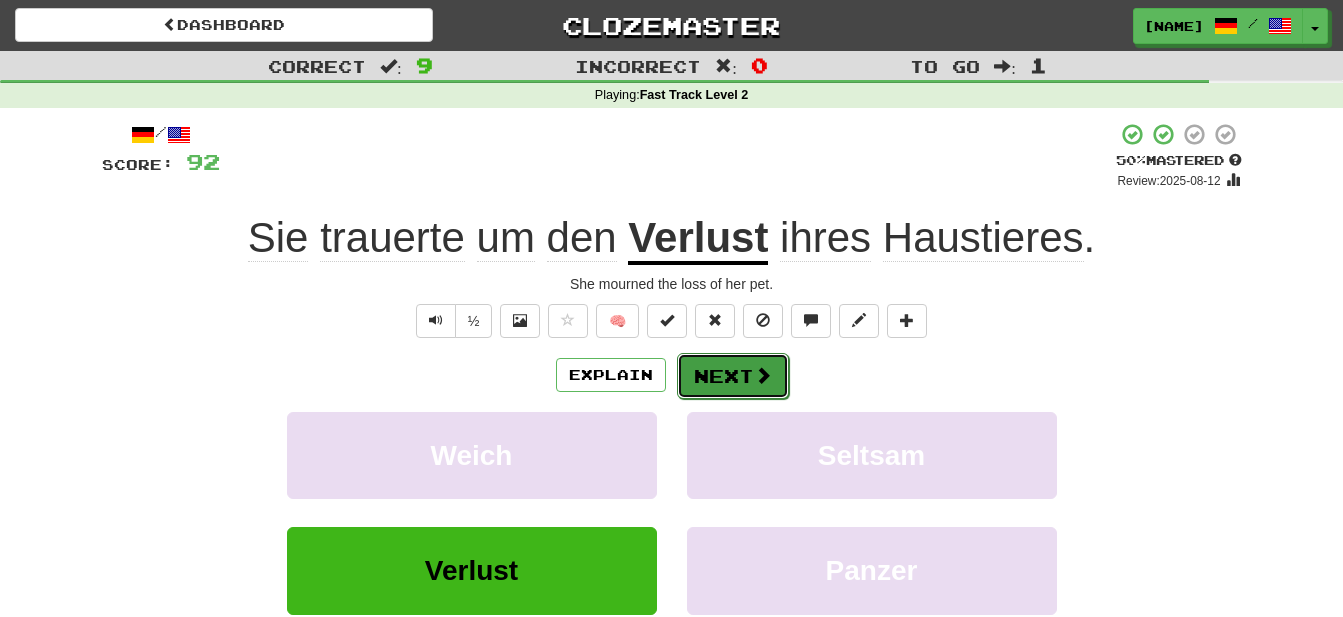 click on "Next" at bounding box center (733, 376) 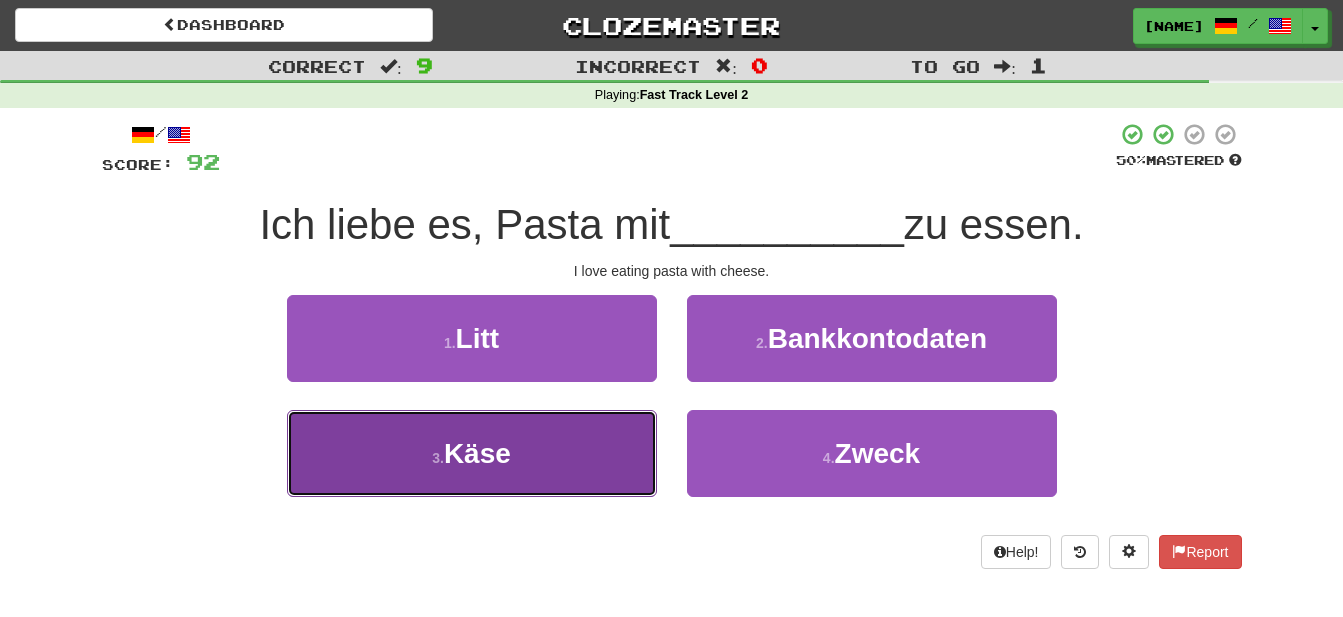 click on "Käse" at bounding box center (477, 453) 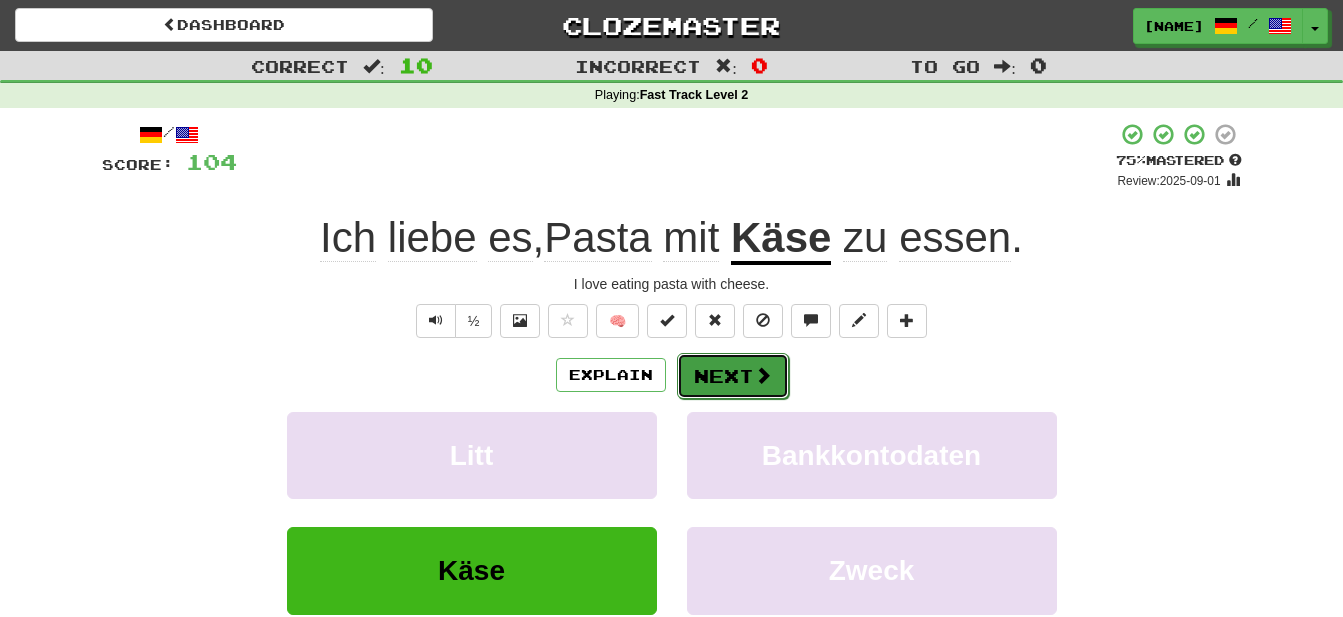 click on "Next" at bounding box center (733, 376) 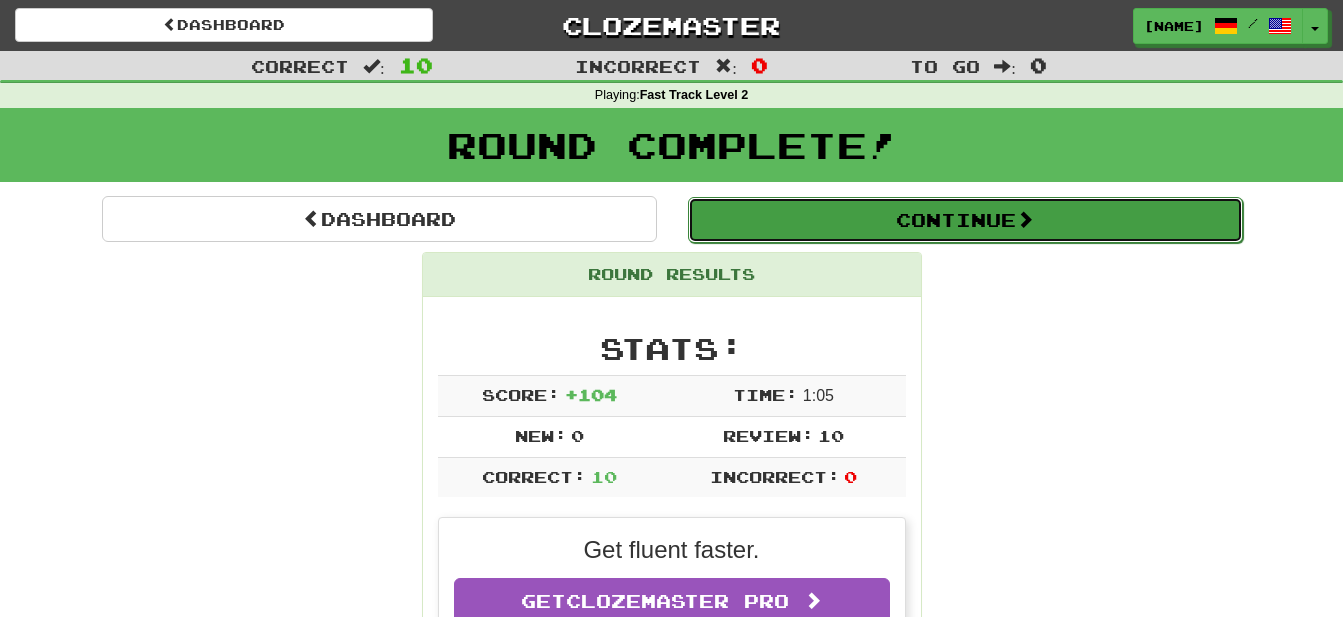 click on "Continue" at bounding box center [965, 220] 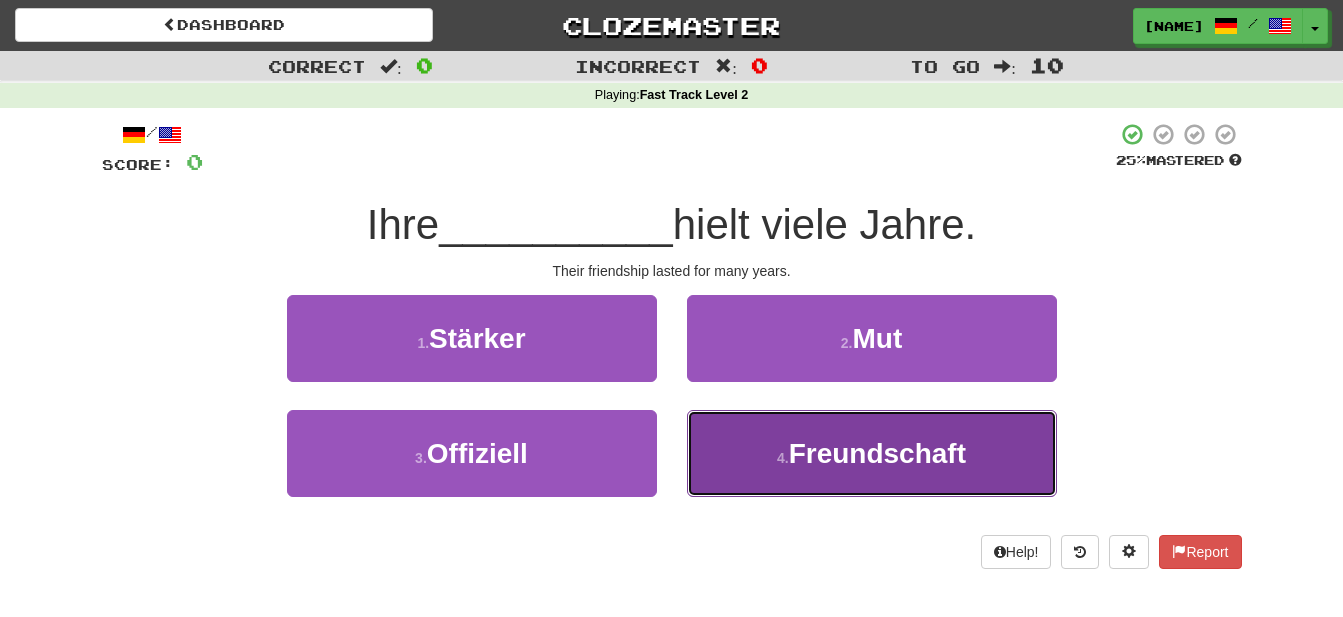 click on "Freundschaft" at bounding box center [877, 453] 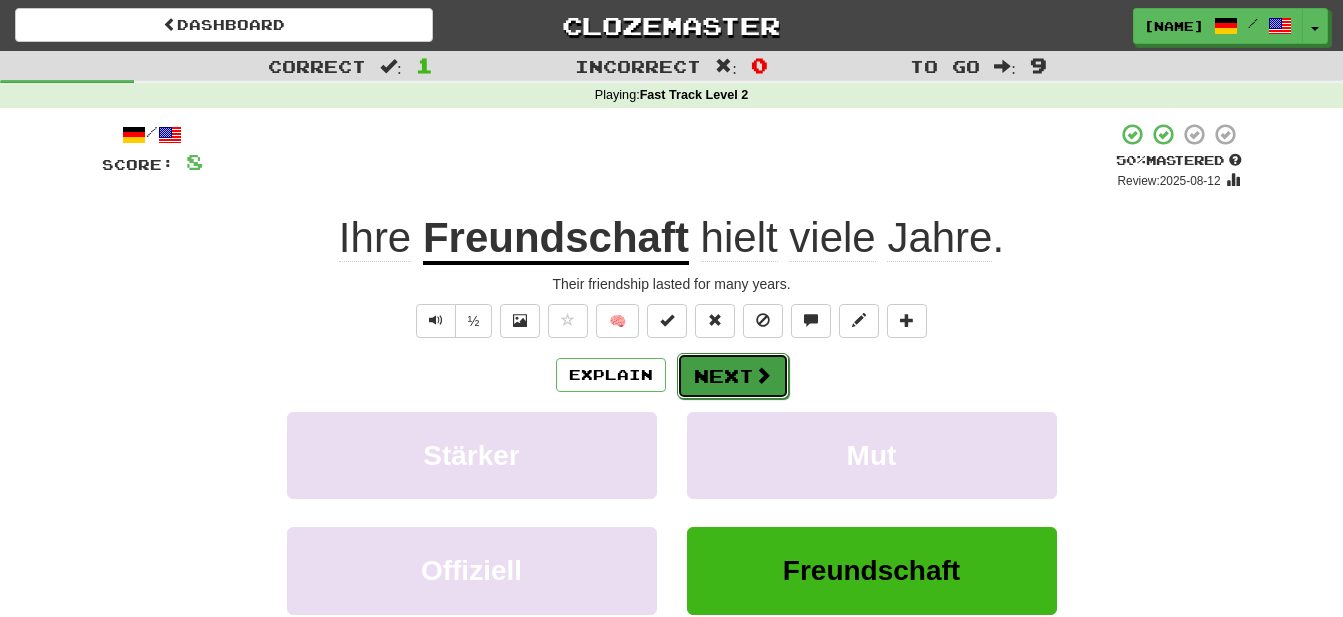 click on "Next" at bounding box center [733, 376] 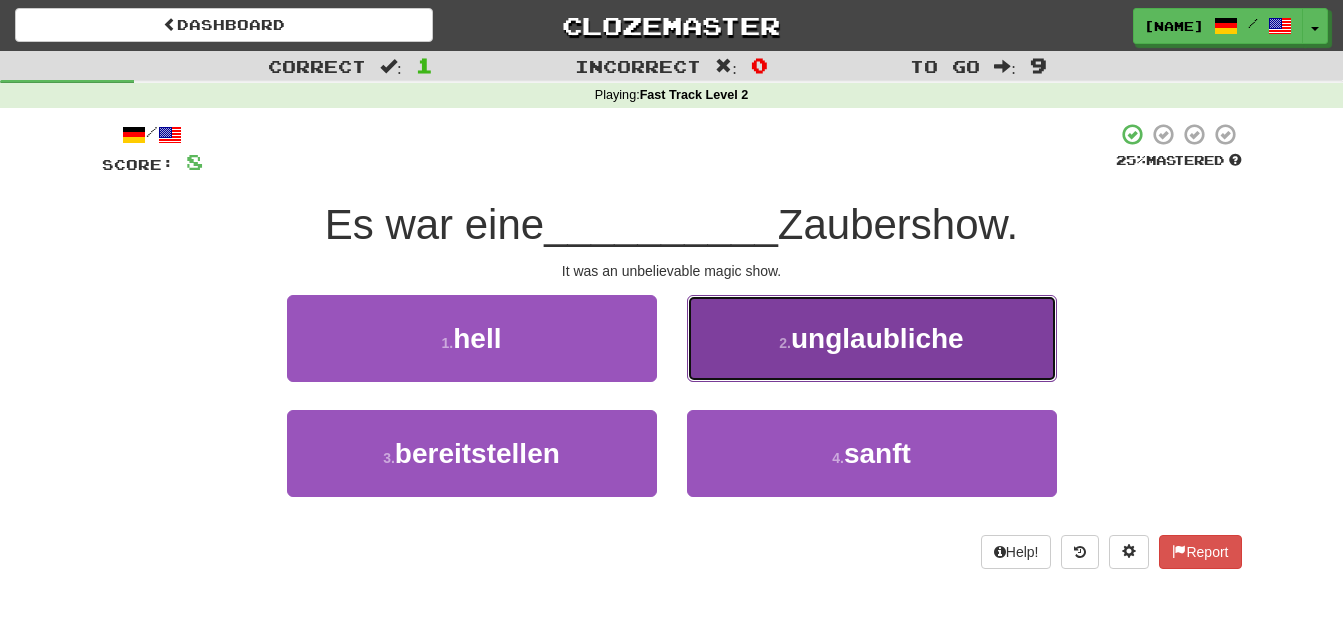 click on "unglaubliche" at bounding box center (877, 338) 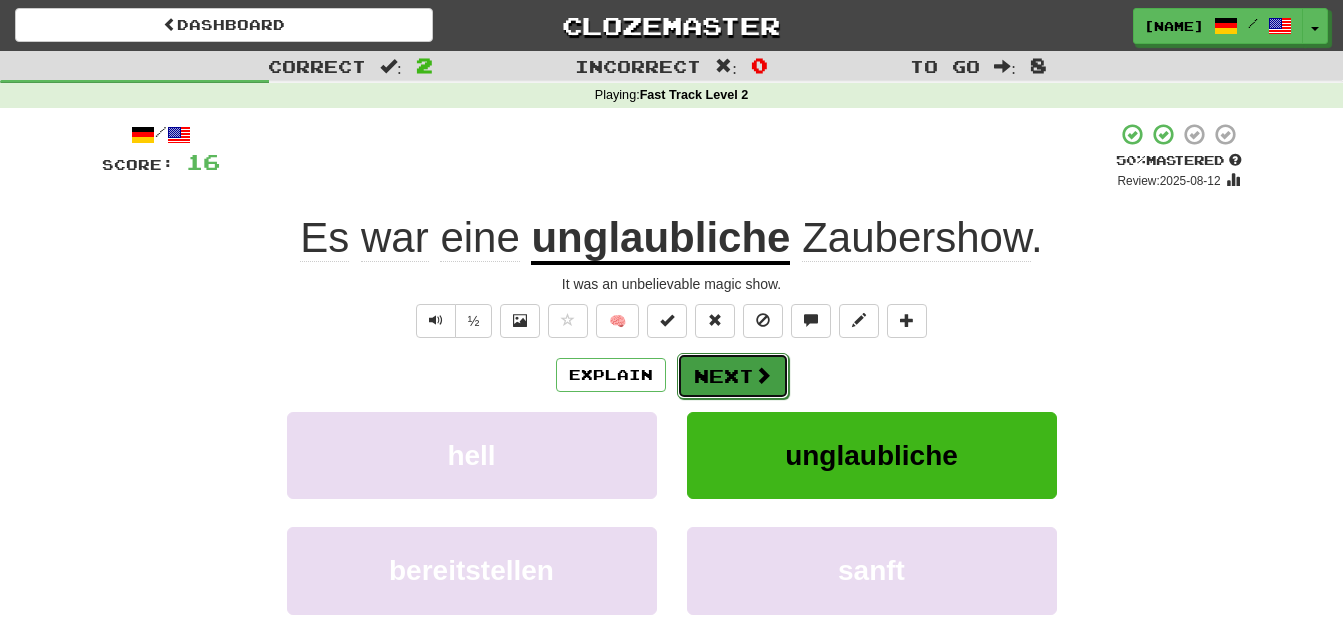 click on "Next" at bounding box center (733, 376) 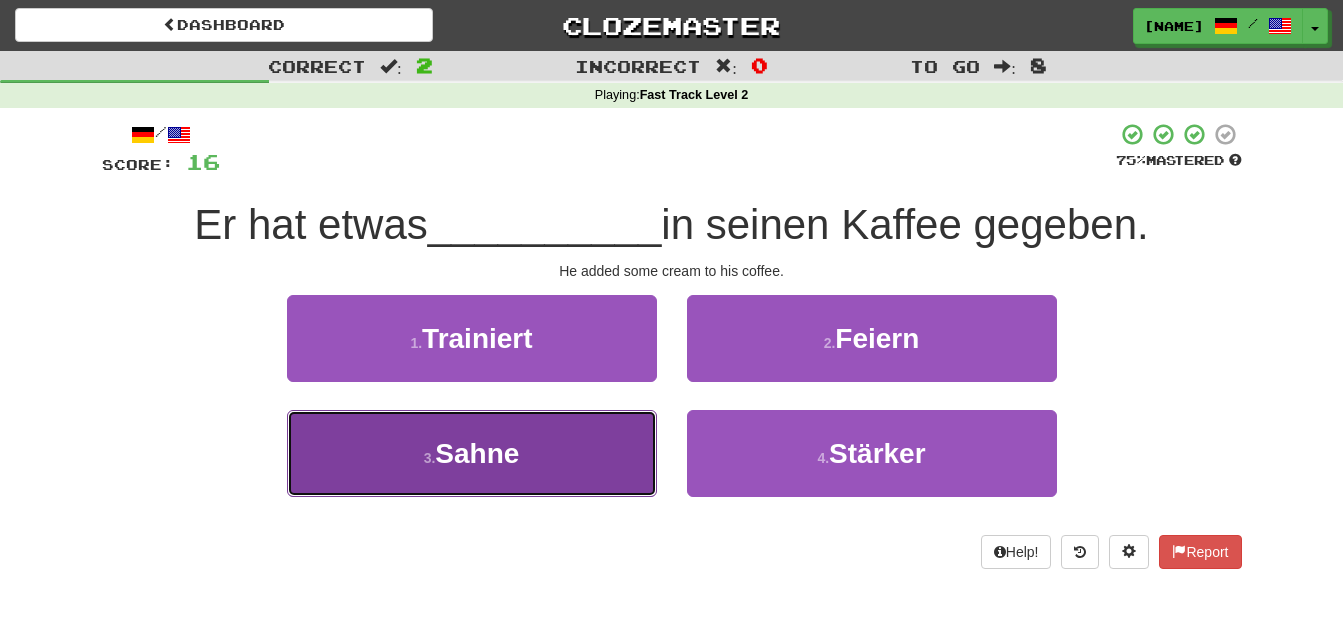 click on "Sahne" at bounding box center [477, 453] 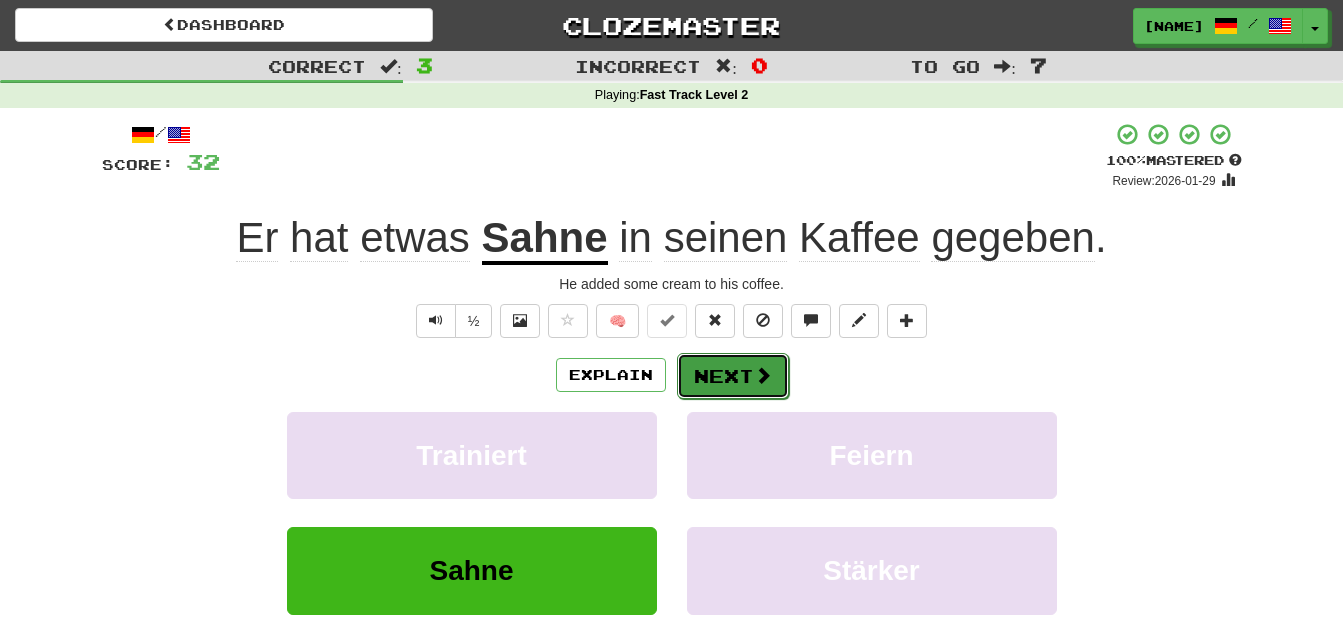click on "Next" at bounding box center [733, 376] 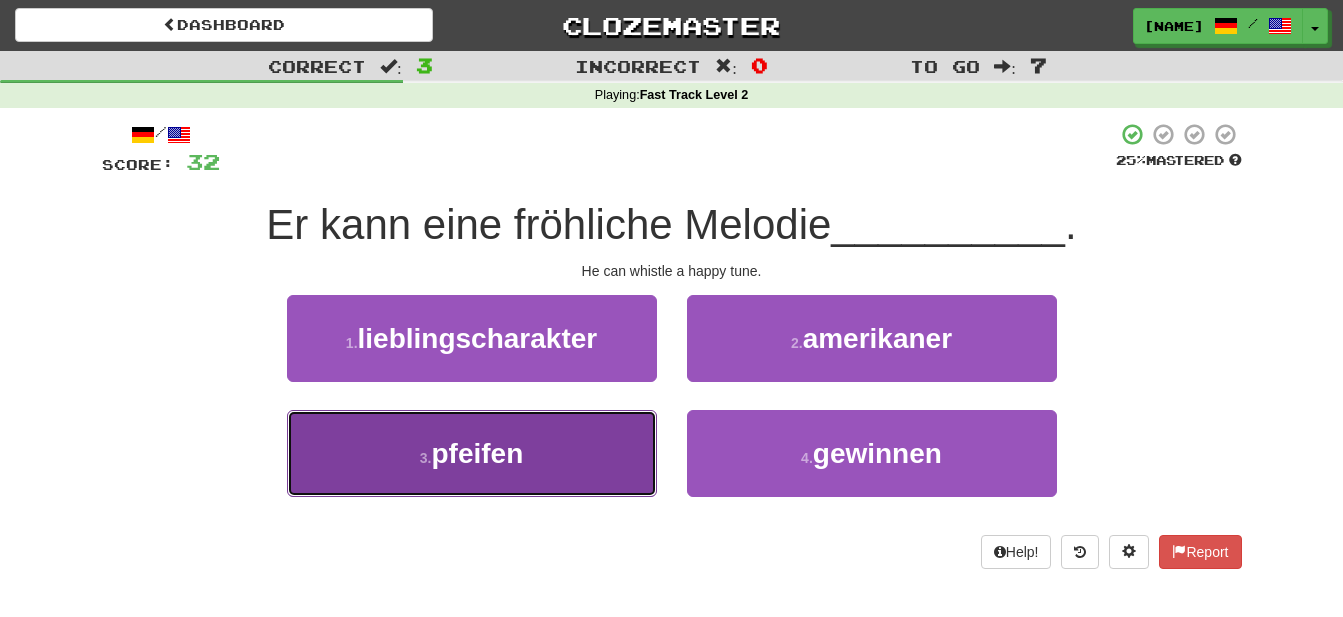 click on "pfeifen" at bounding box center [477, 453] 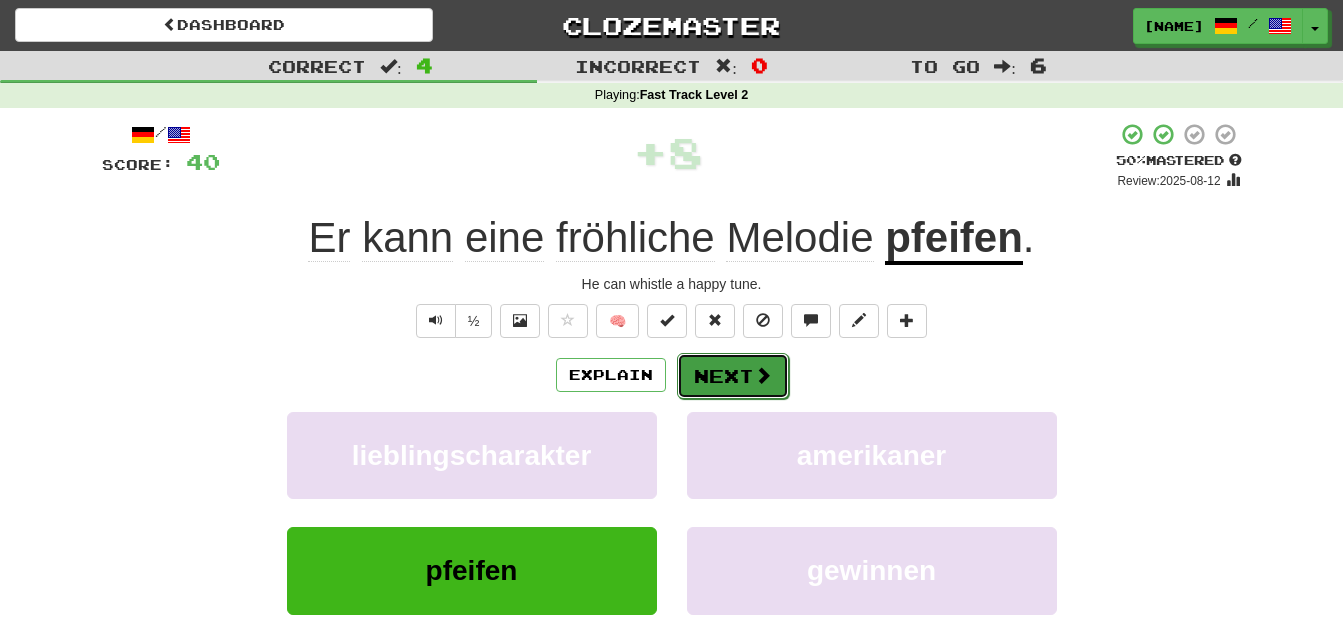 click on "Next" at bounding box center (733, 376) 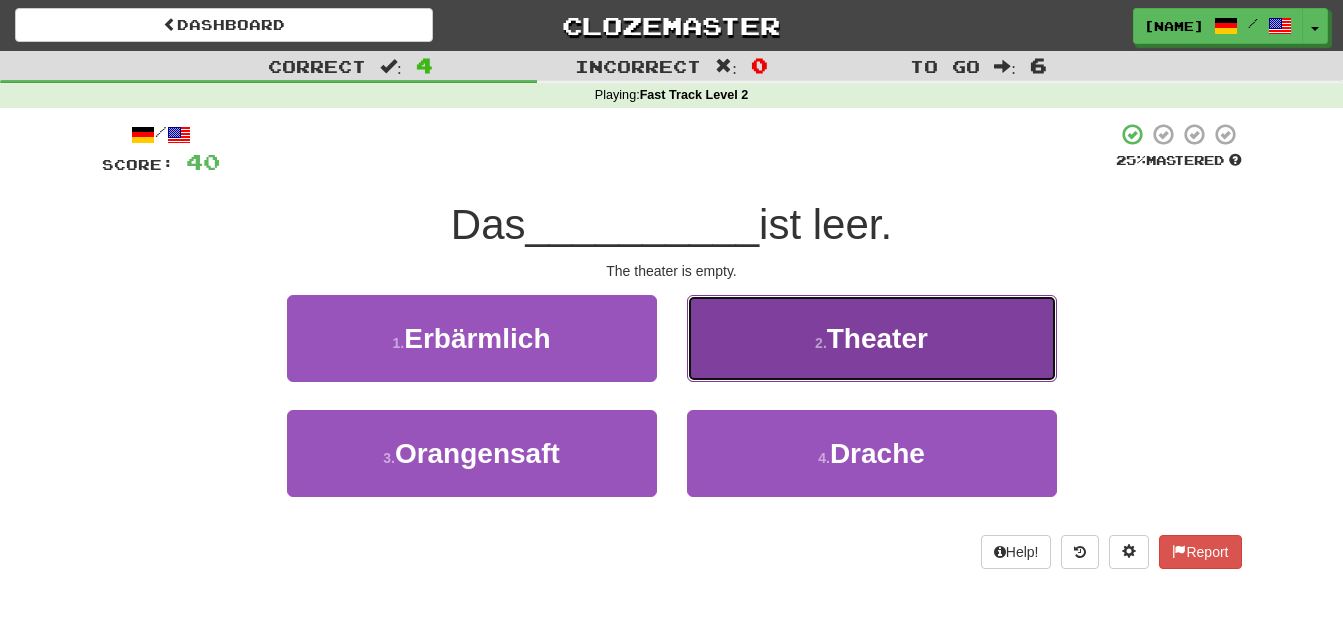 click on "Theater" at bounding box center [877, 338] 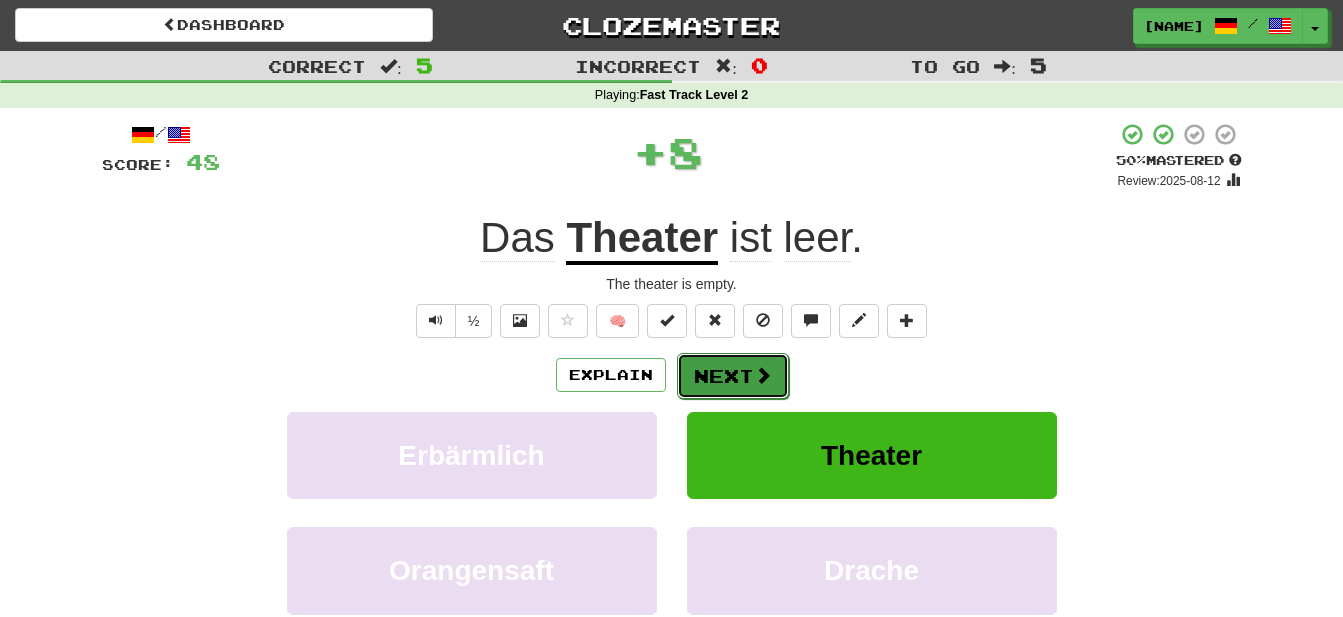 click on "Next" at bounding box center [733, 376] 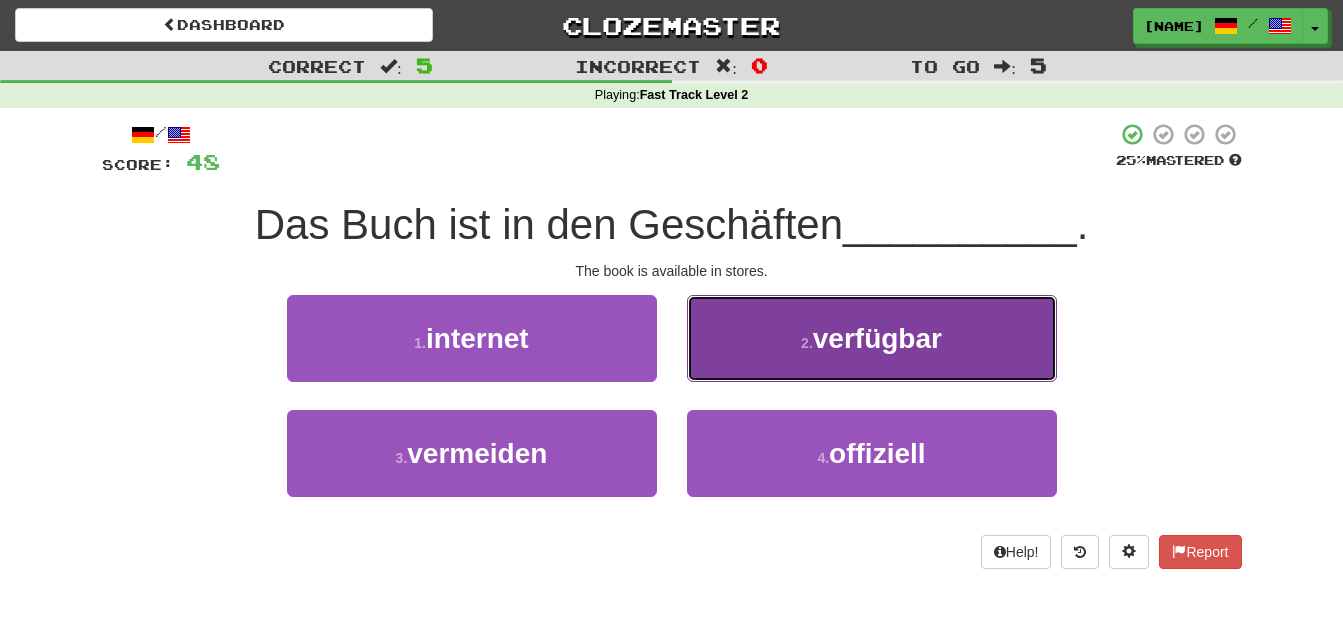 click on "verfügbar" at bounding box center [877, 338] 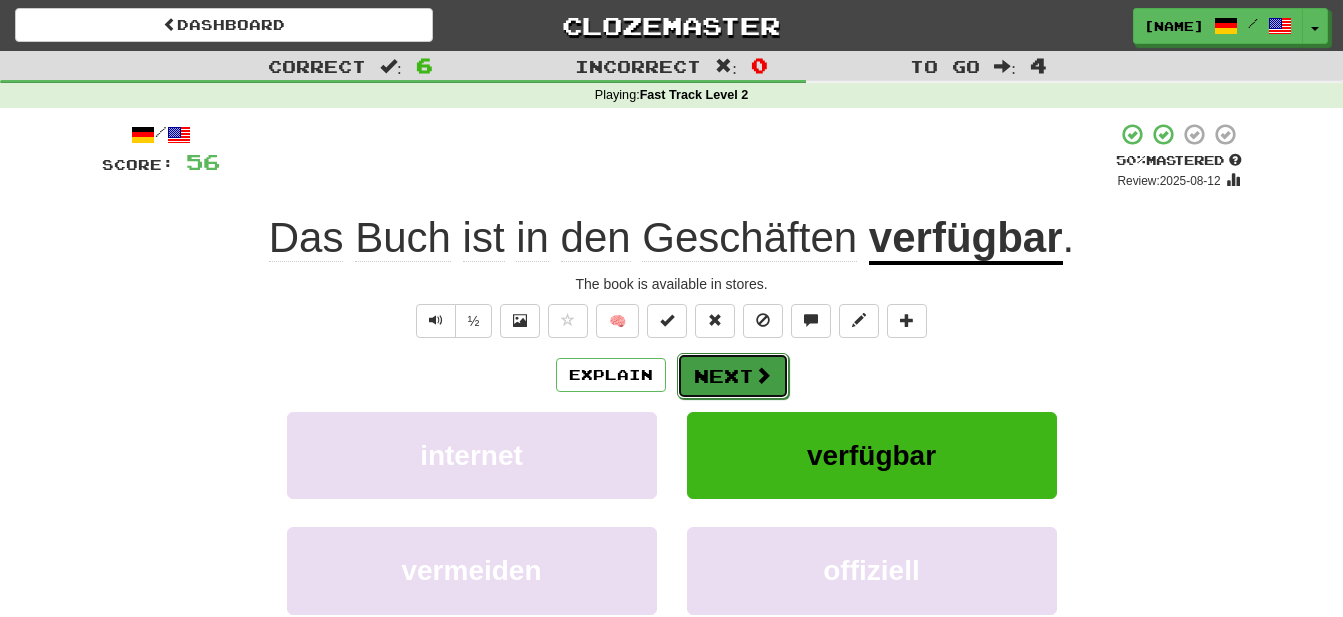 click on "Next" at bounding box center [733, 376] 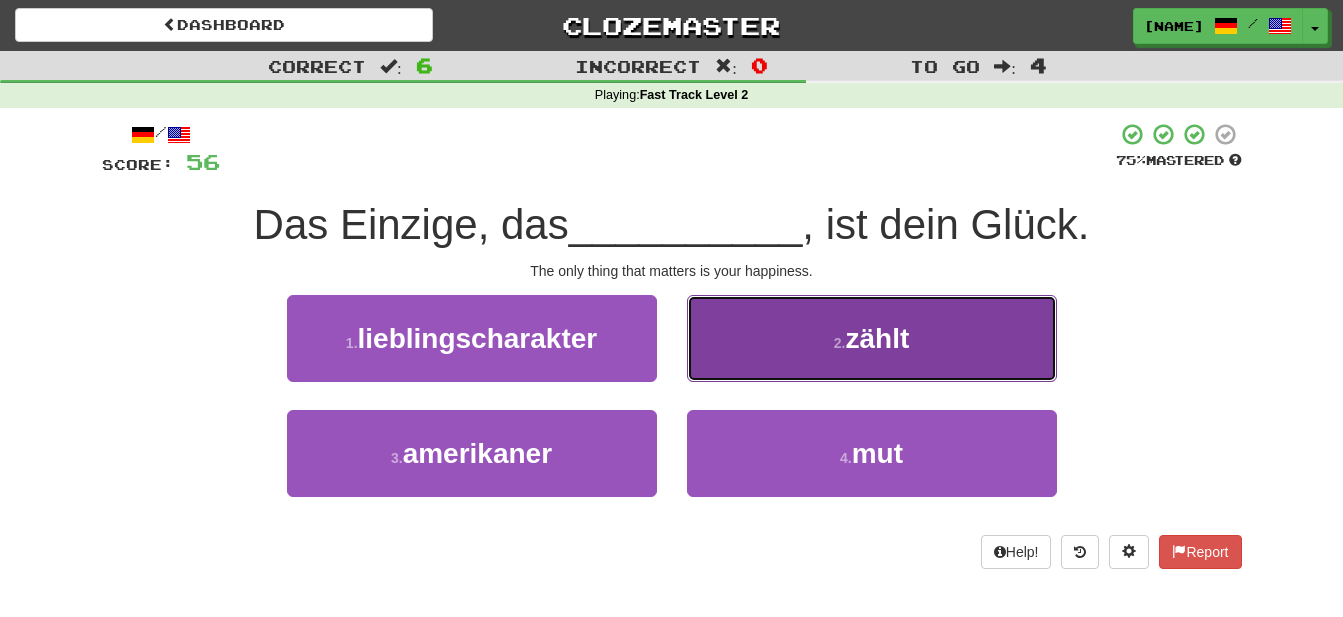 click on "zählt" at bounding box center [877, 338] 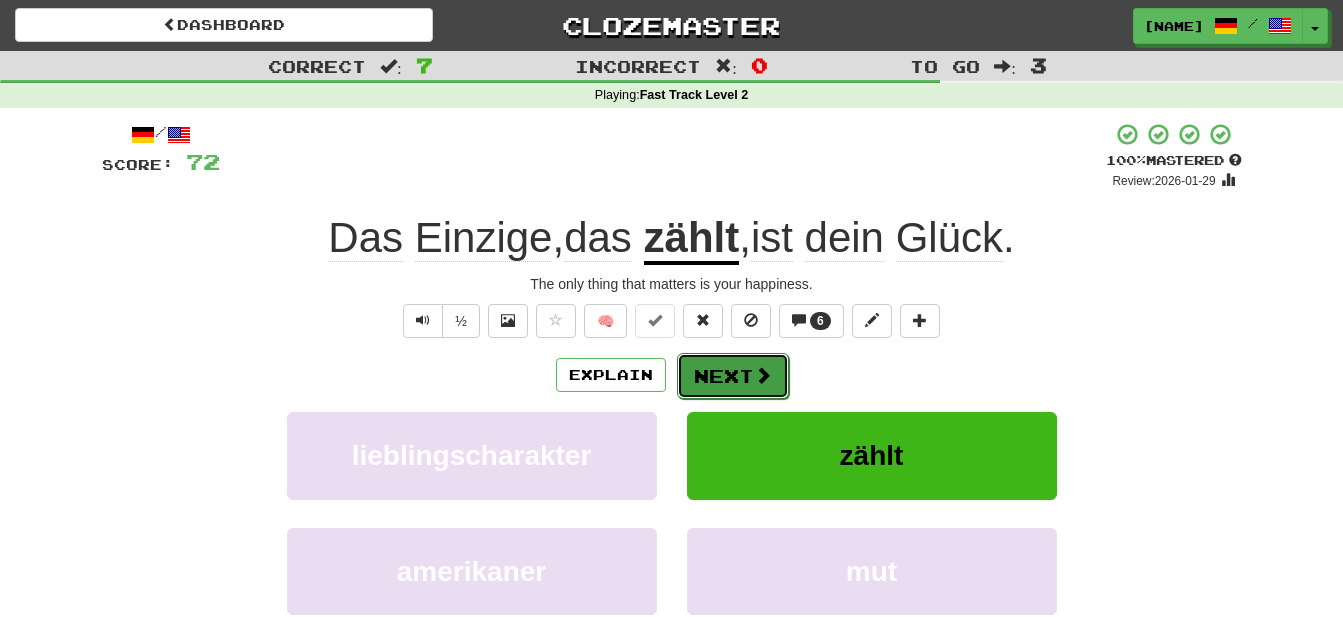 click on "Next" at bounding box center [733, 376] 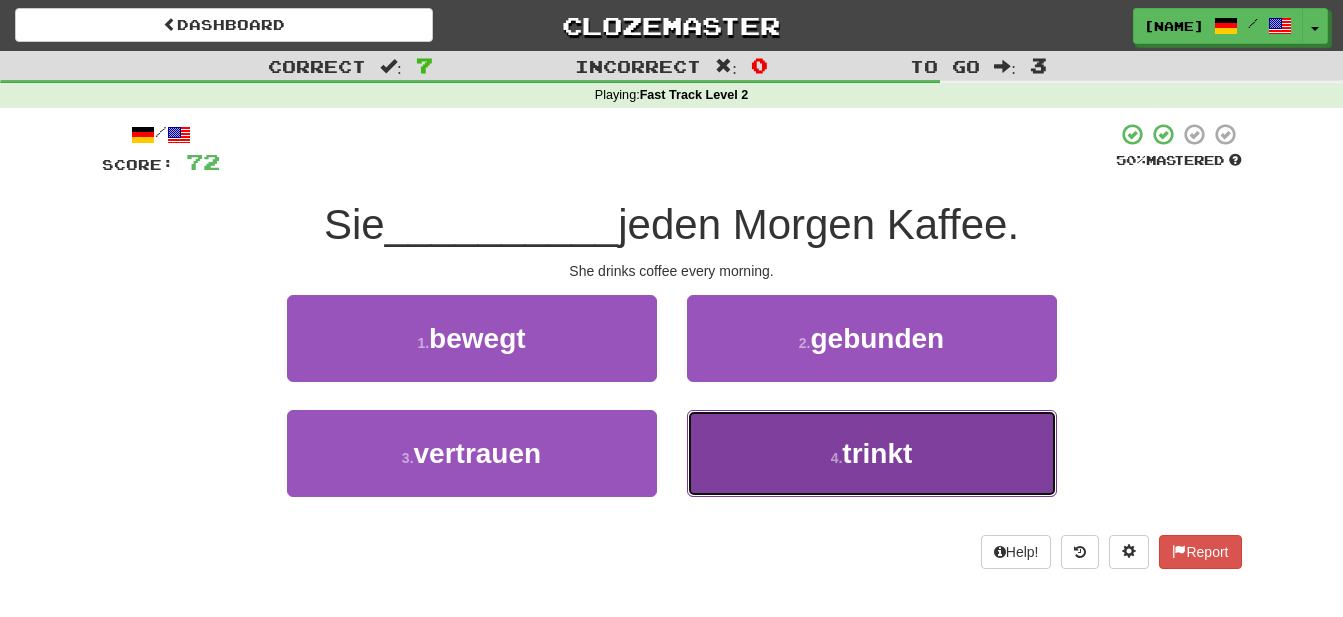 click on "trinkt" at bounding box center [877, 453] 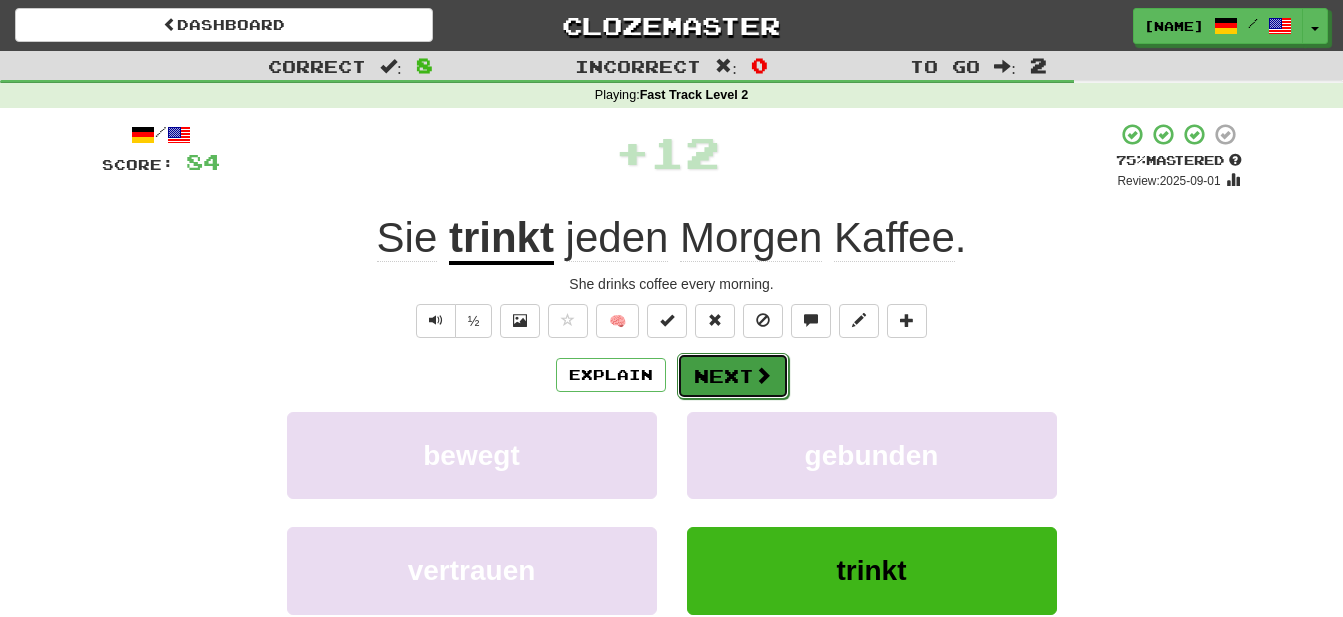 click on "Next" at bounding box center [733, 376] 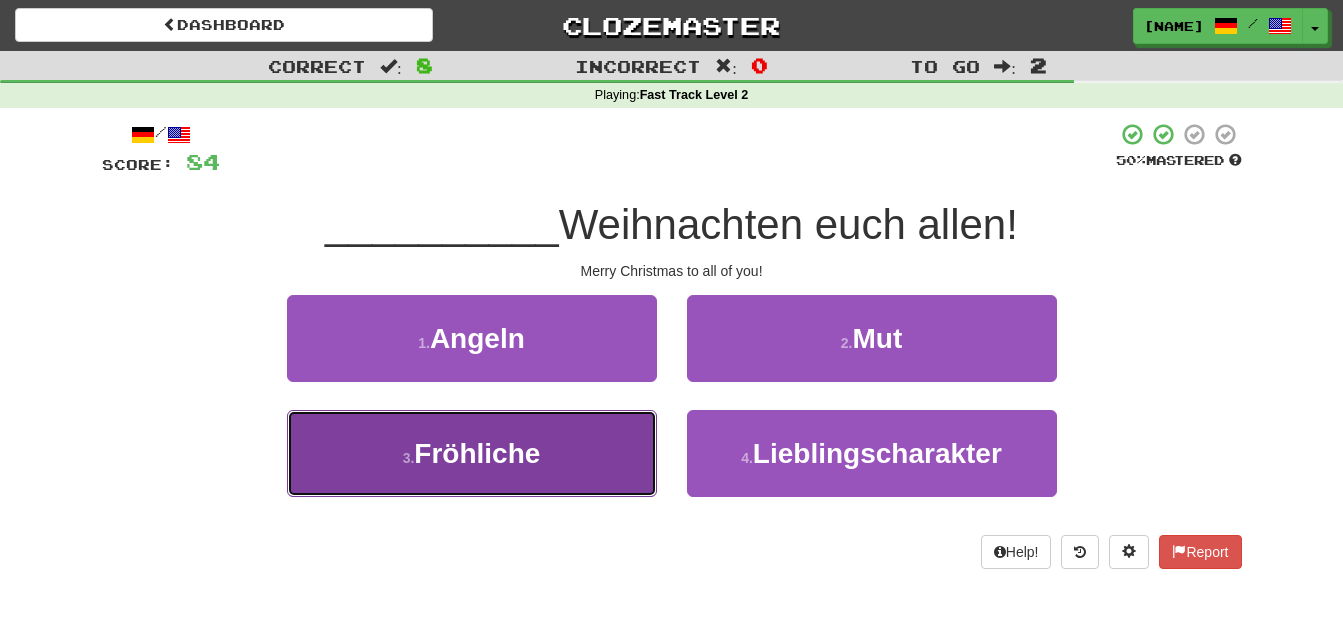 click on "Fröhliche" at bounding box center [477, 453] 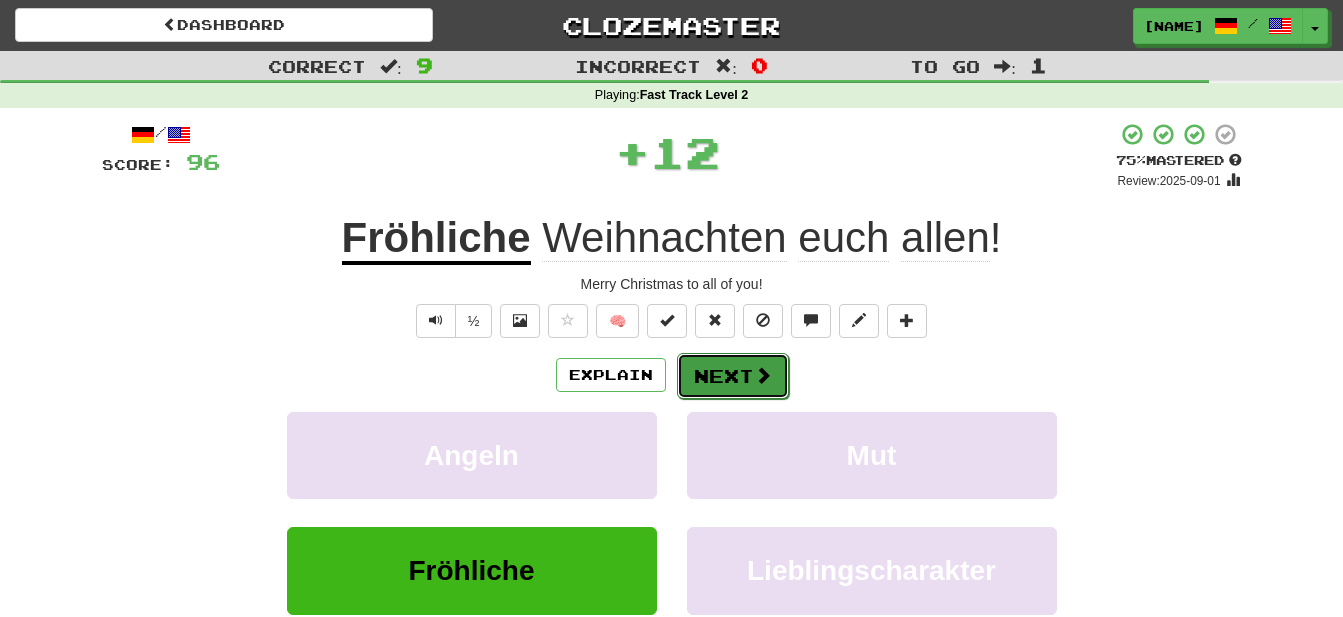 click on "Next" at bounding box center [733, 376] 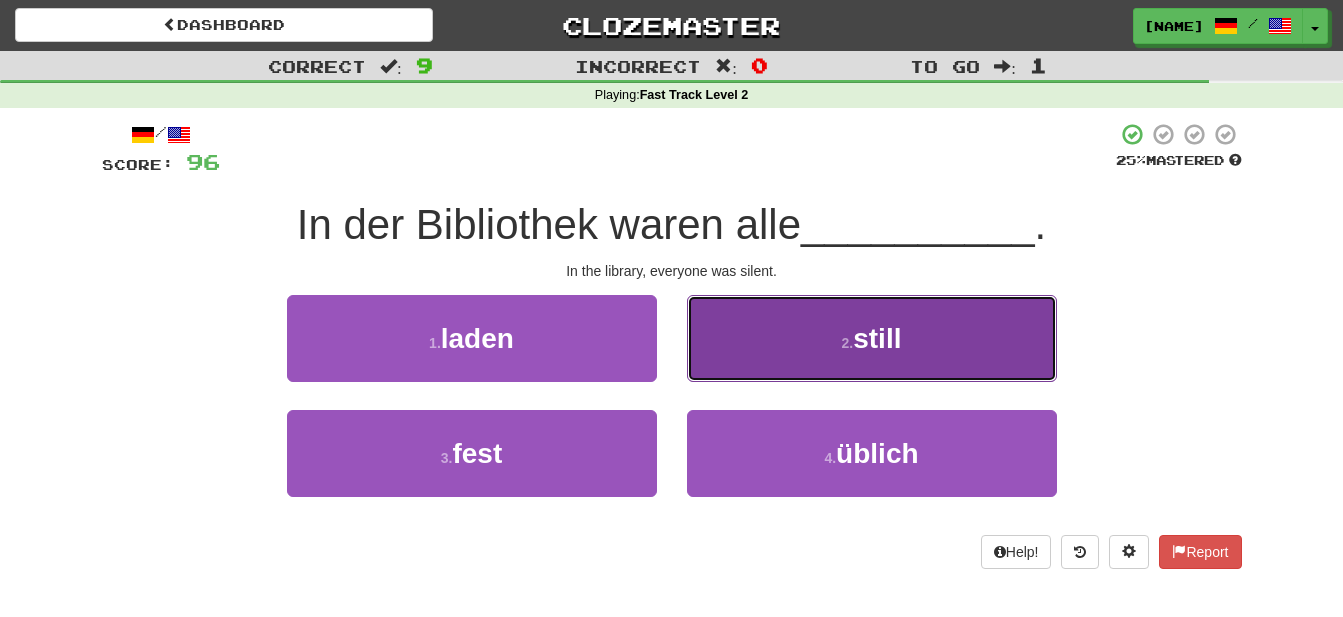 click on "still" at bounding box center (877, 338) 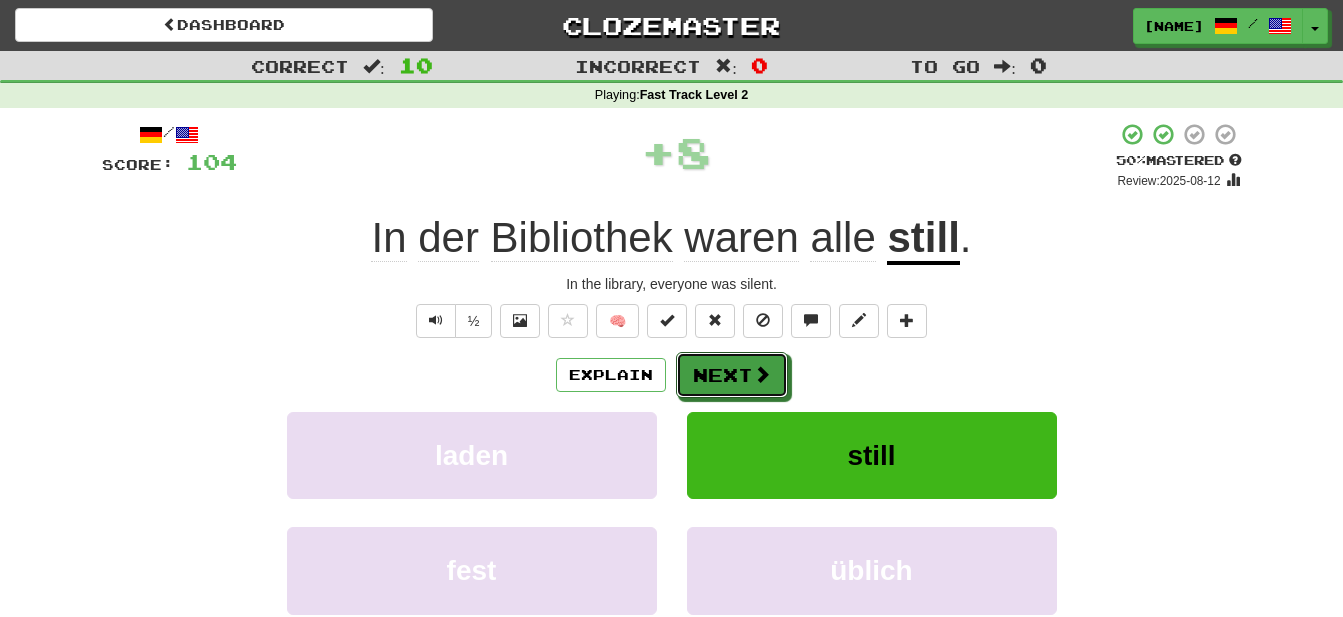 click on "Next" at bounding box center (732, 375) 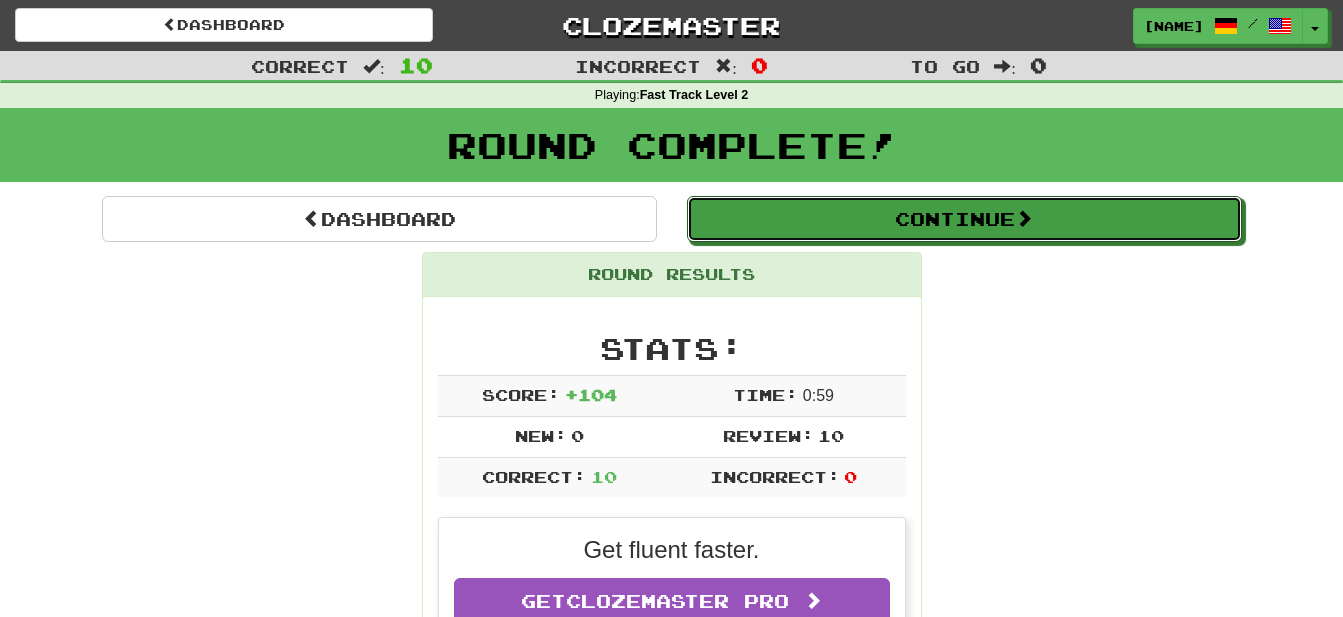 drag, startPoint x: 935, startPoint y: 227, endPoint x: 952, endPoint y: 227, distance: 17 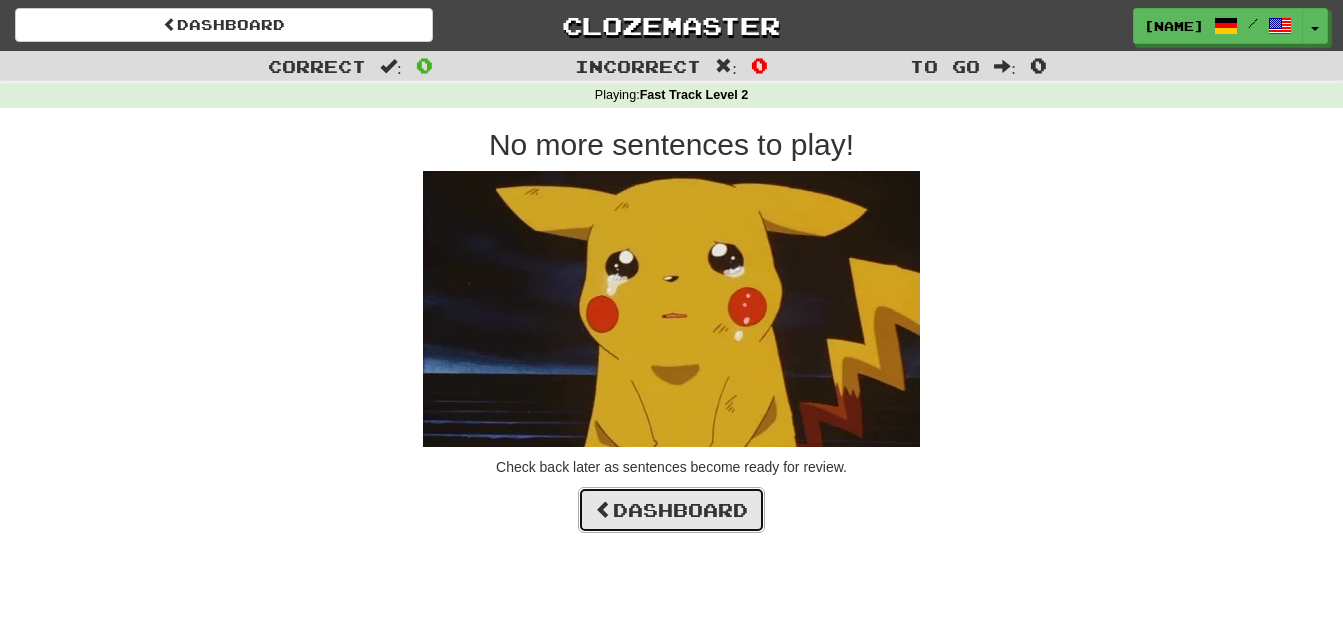 click on "Dashboard" at bounding box center [671, 510] 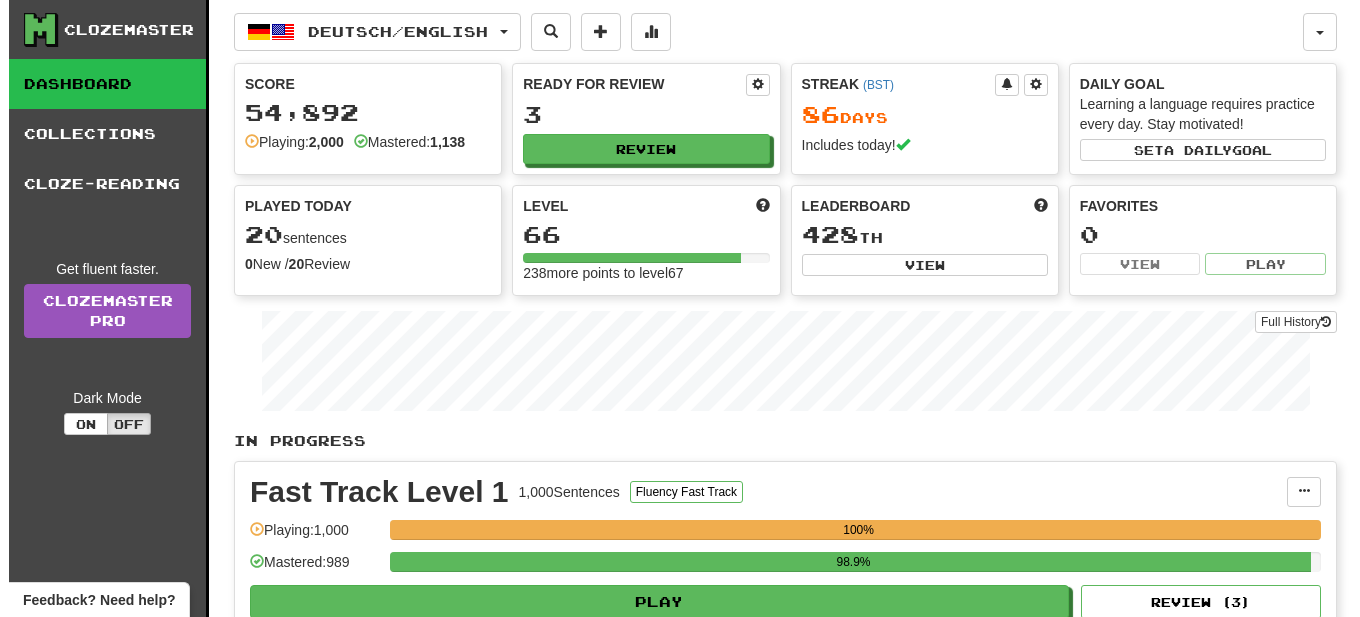 scroll, scrollTop: 306, scrollLeft: 0, axis: vertical 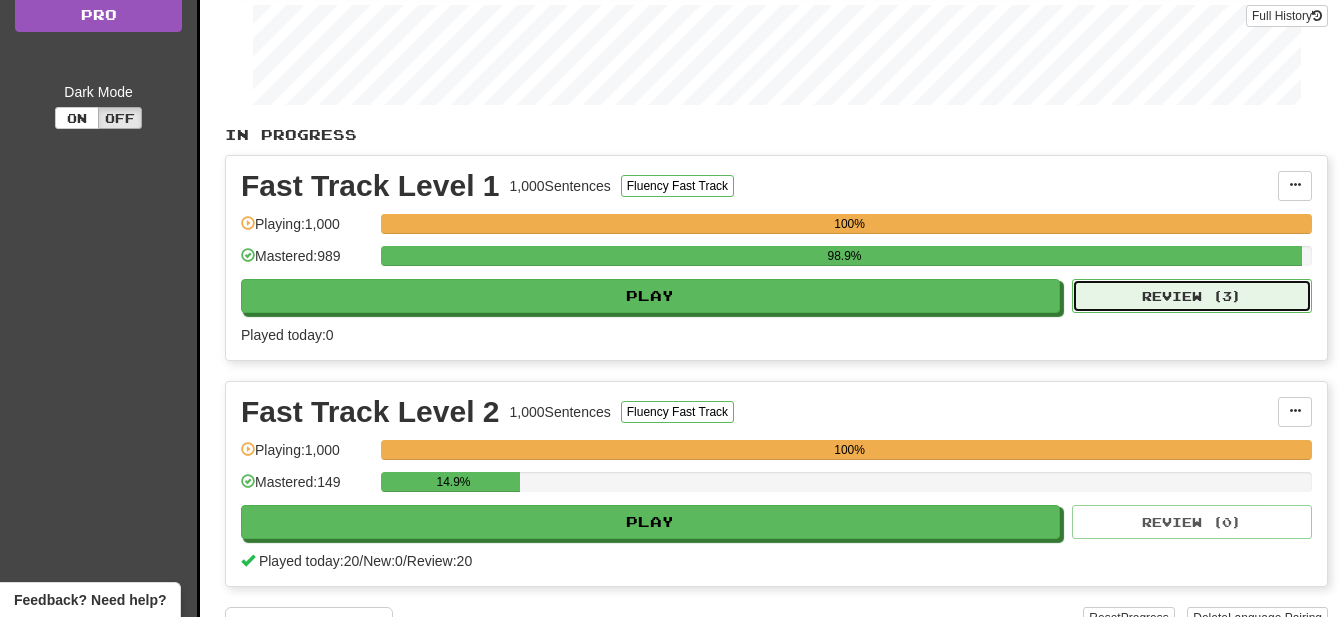 click on "Review ( 3 )" at bounding box center (1192, 296) 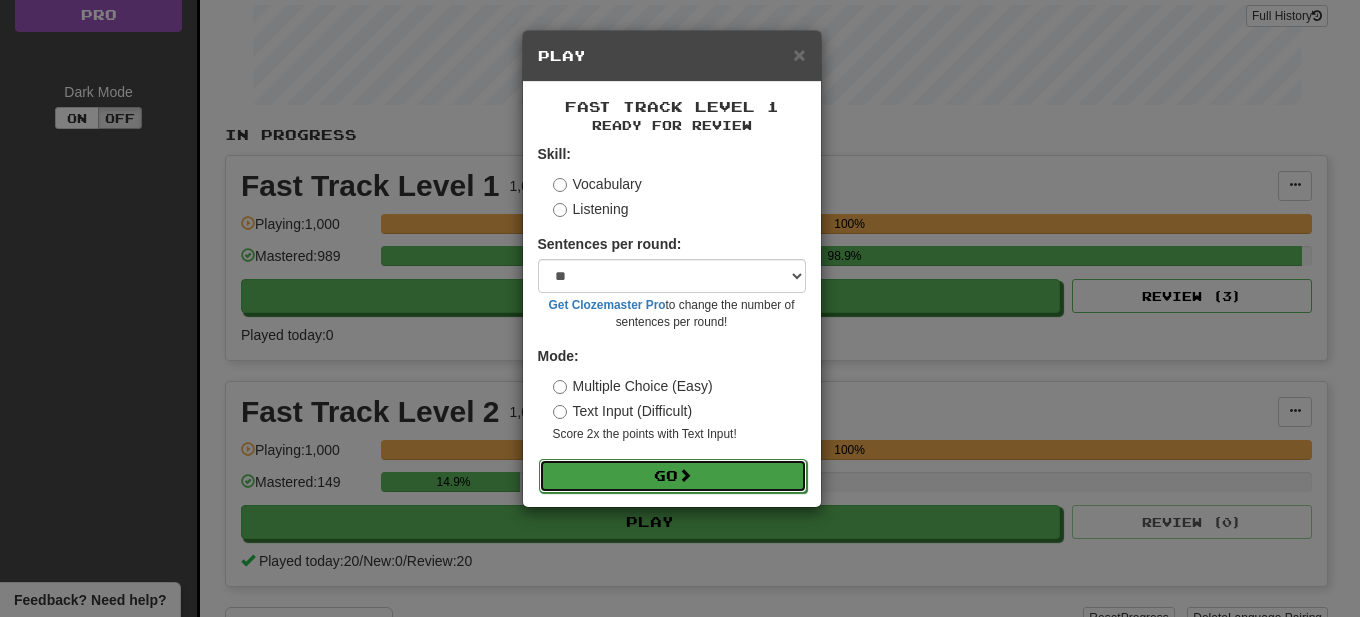 click on "Go" at bounding box center [673, 476] 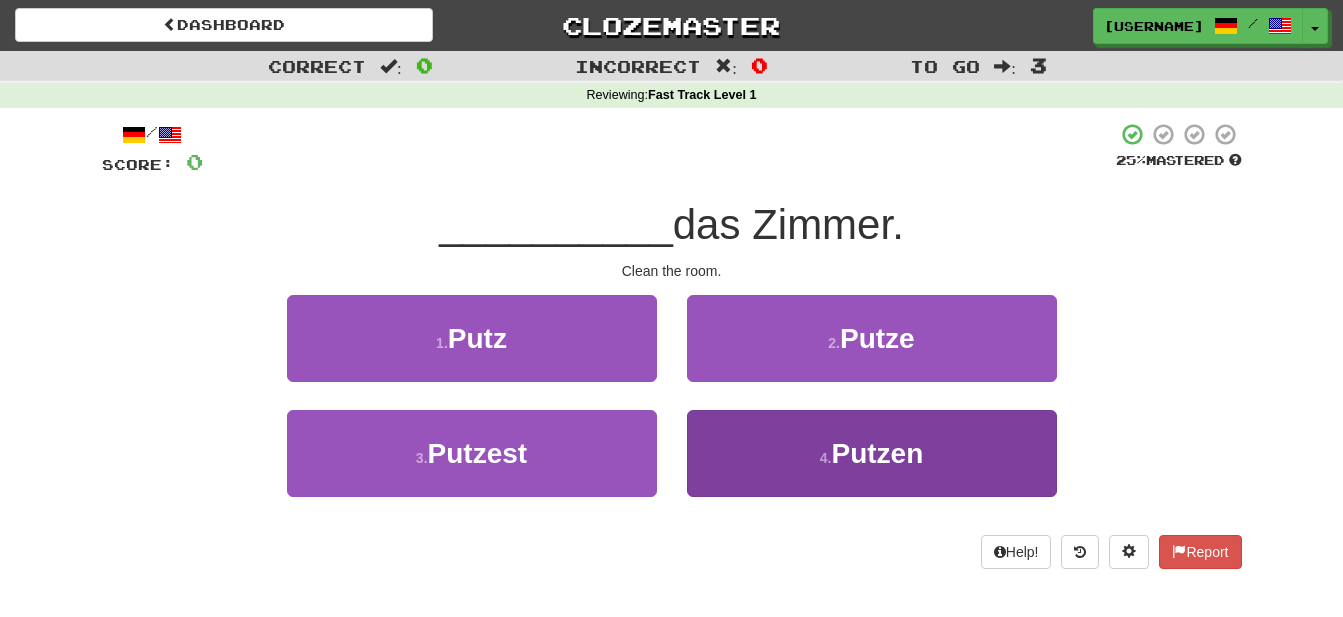 scroll, scrollTop: 0, scrollLeft: 0, axis: both 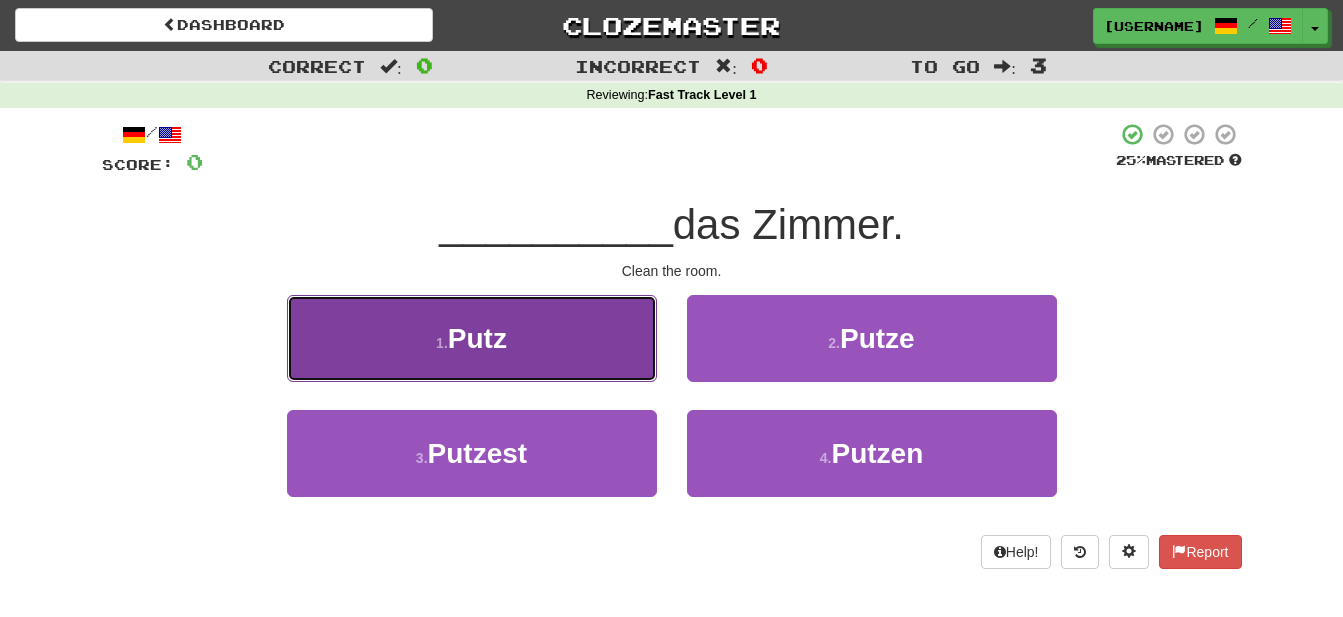 click on "Putz" at bounding box center (477, 338) 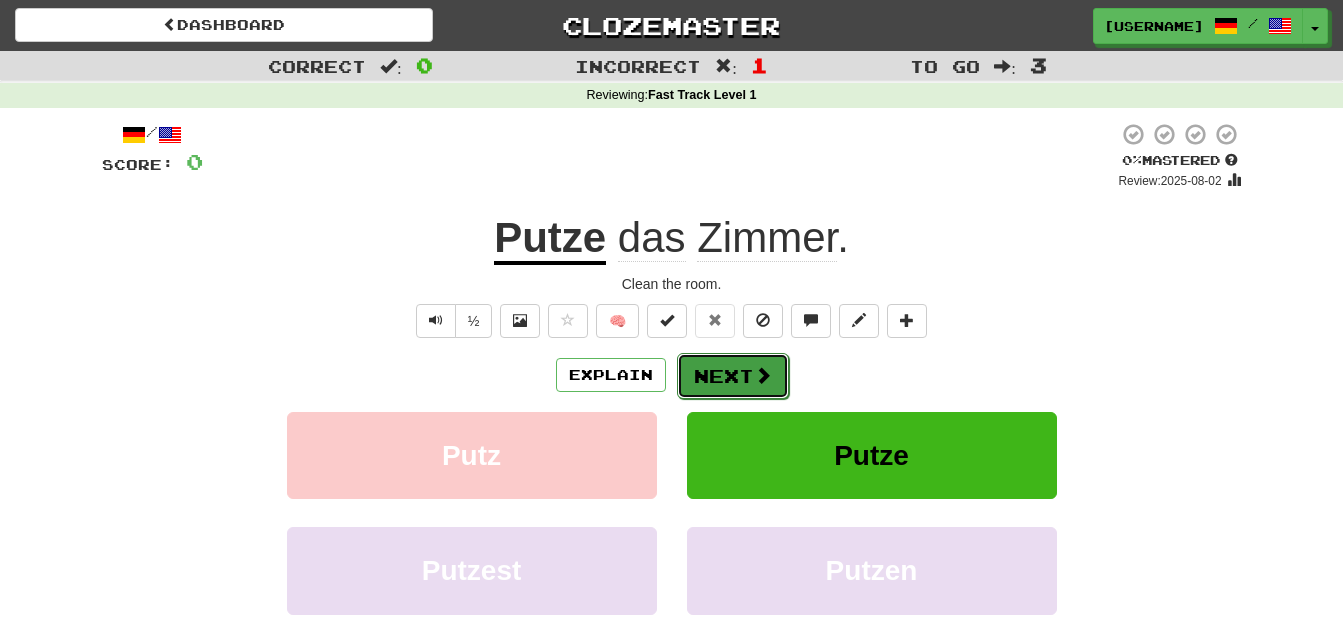 click on "Next" at bounding box center [733, 376] 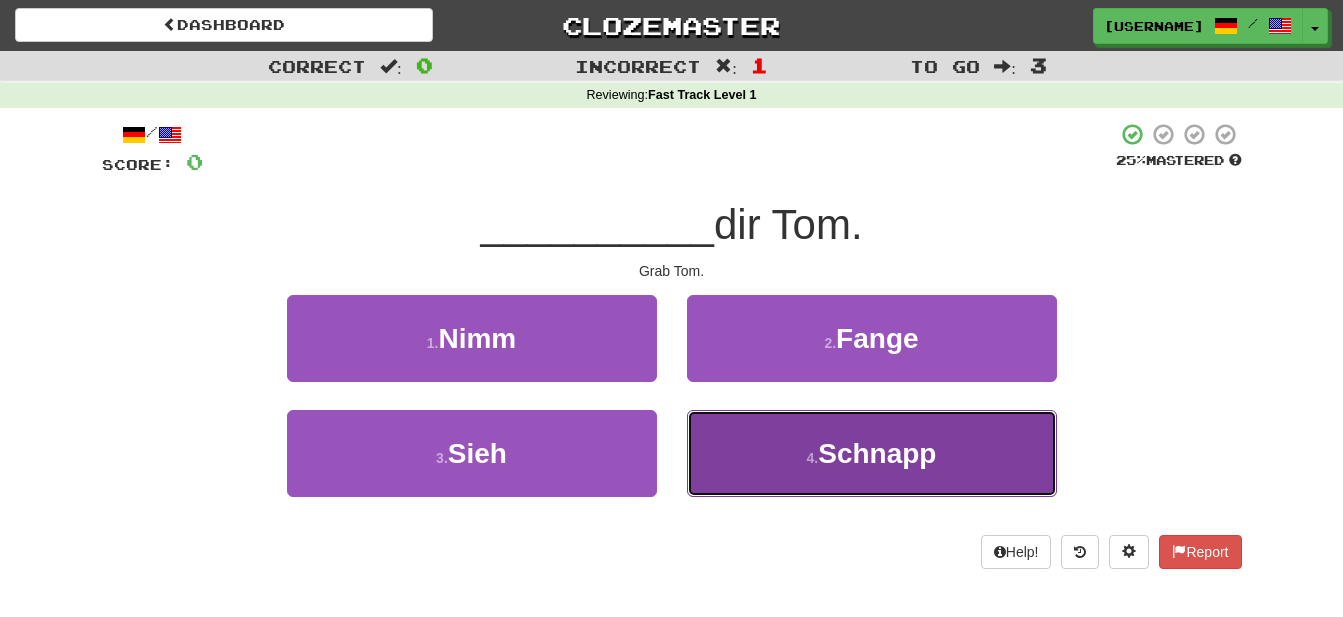 click on "Schnapp" at bounding box center (877, 453) 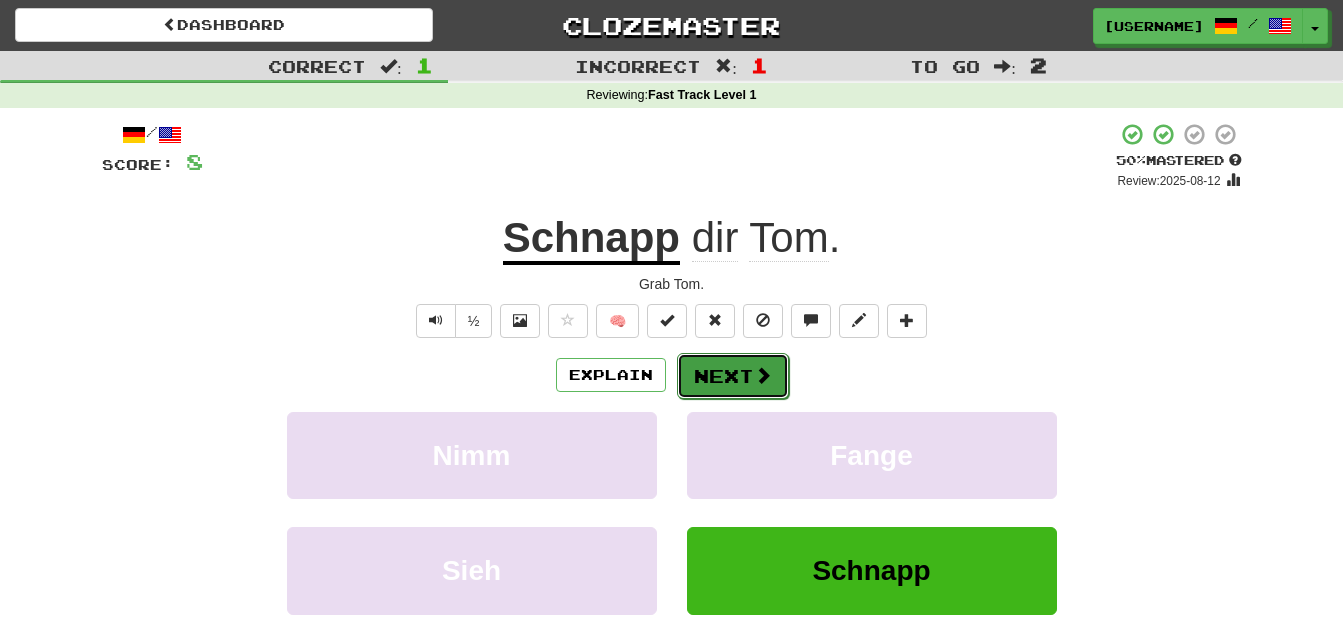 click on "Next" at bounding box center (733, 376) 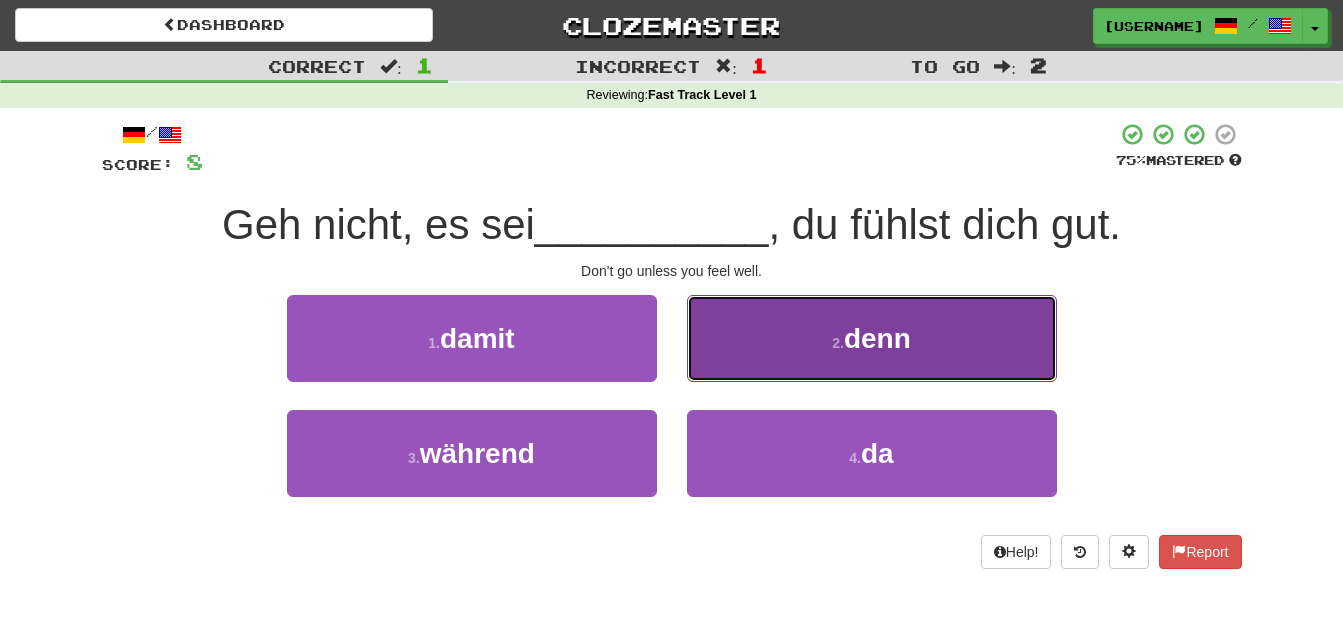 click on "denn" at bounding box center (877, 338) 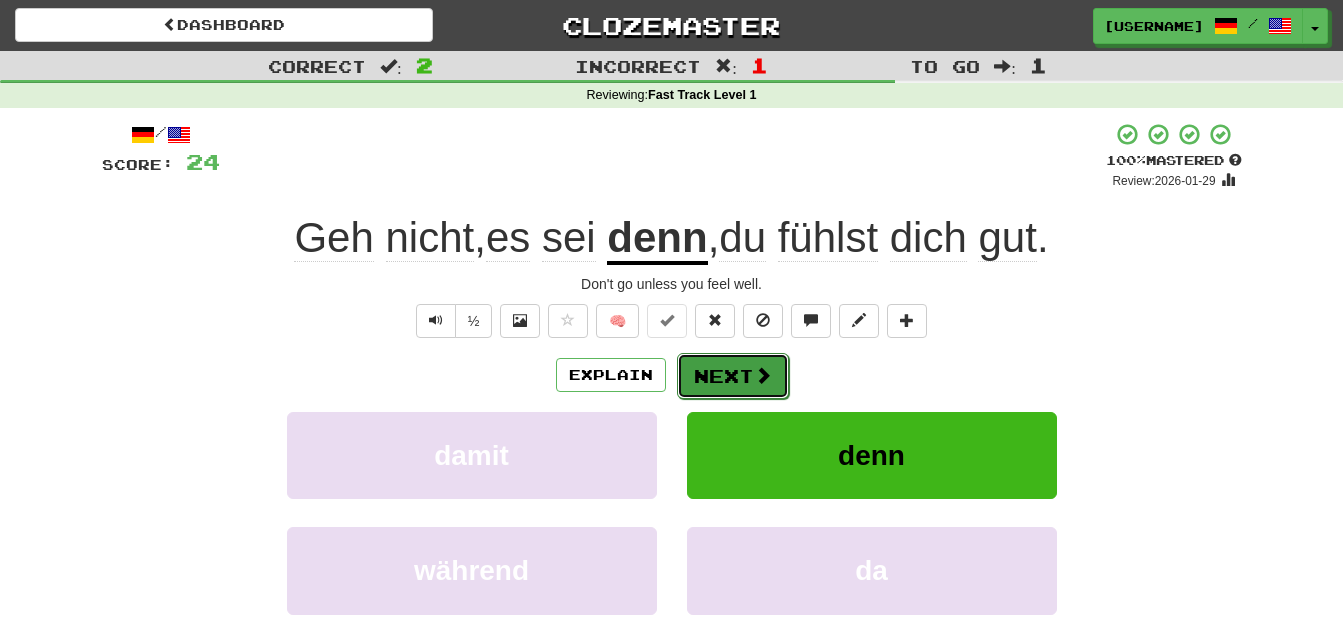 click on "Next" at bounding box center [733, 376] 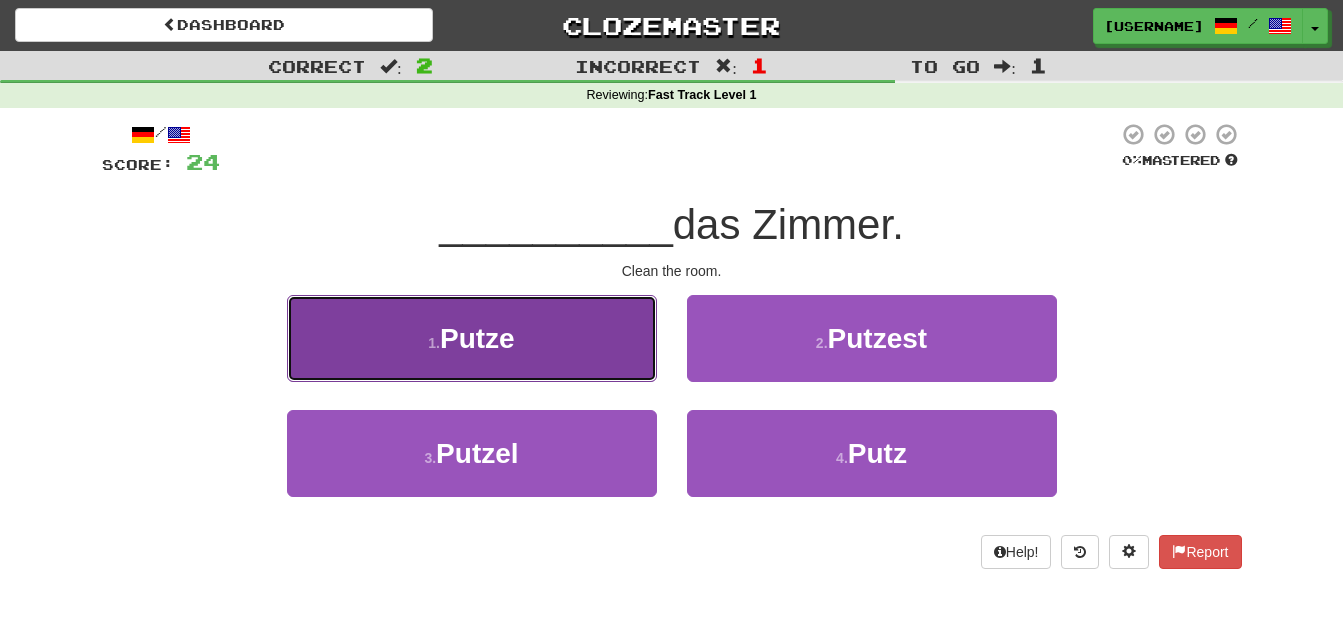 click on "Putze" at bounding box center (477, 338) 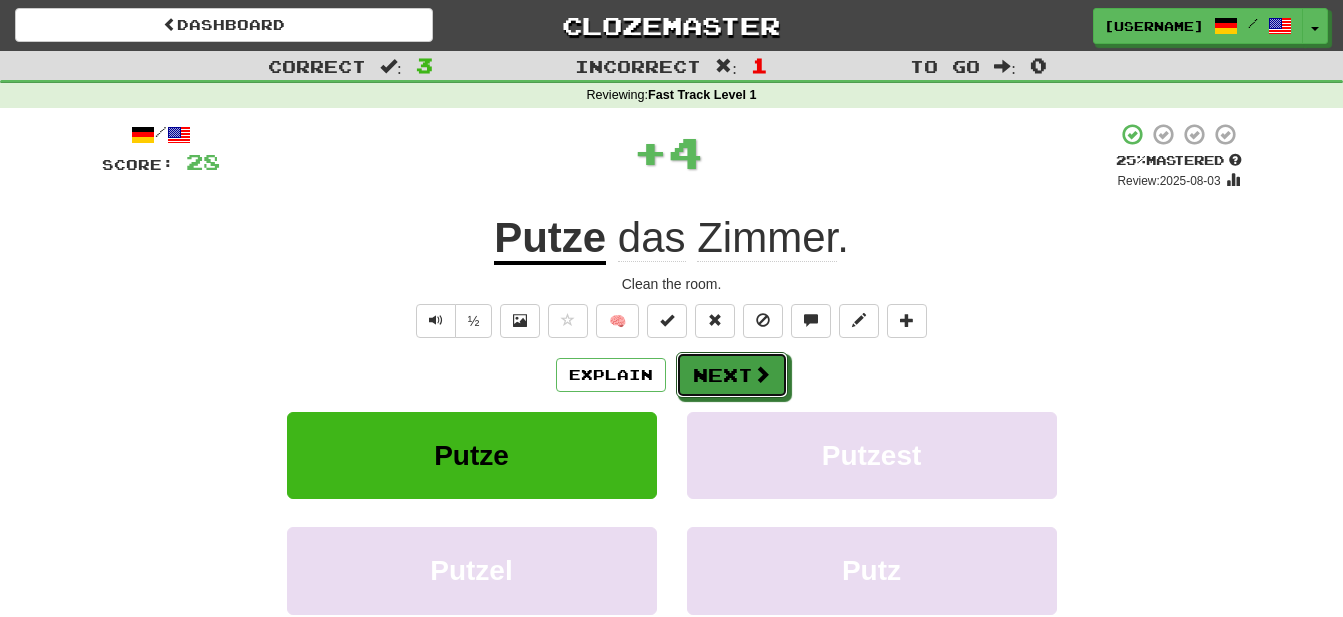 click on "Next" at bounding box center (732, 375) 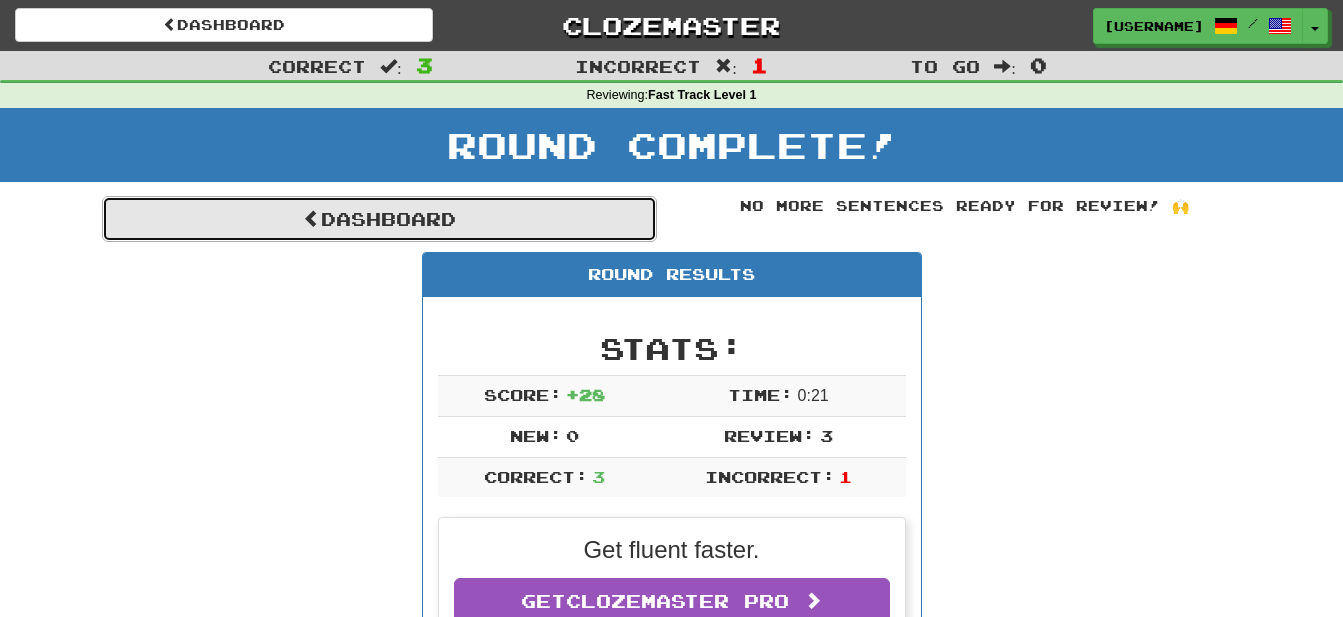 click on "Dashboard" at bounding box center [379, 219] 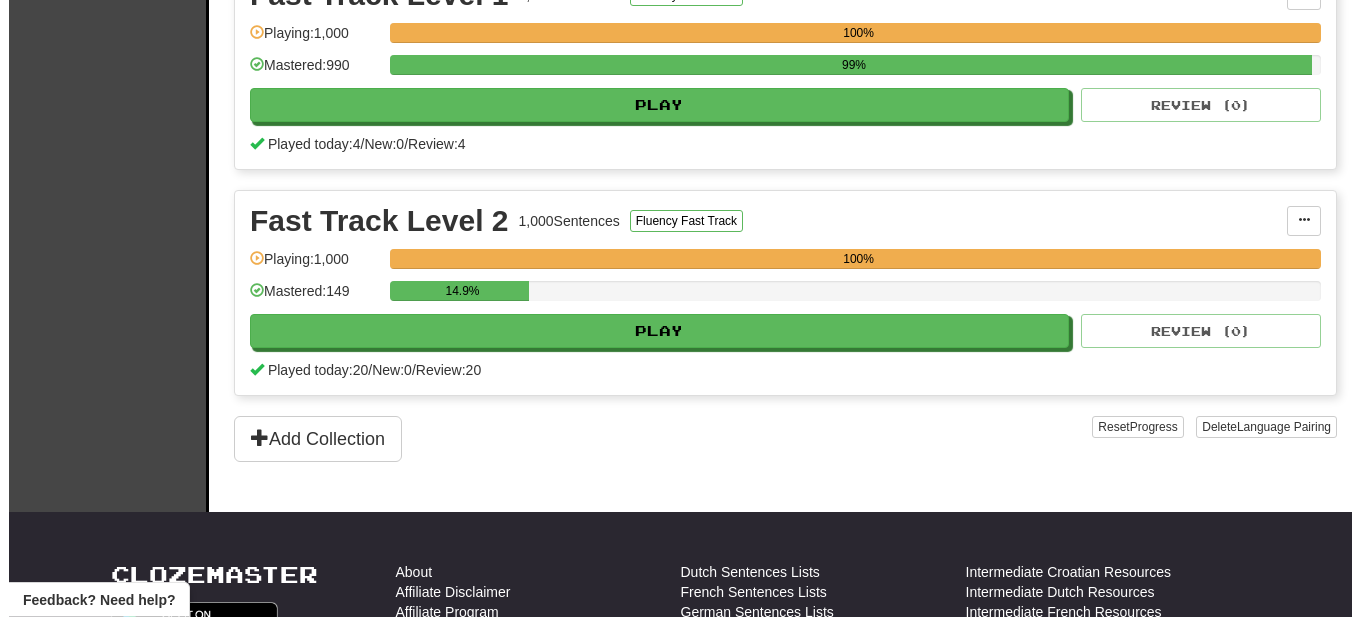scroll, scrollTop: 510, scrollLeft: 0, axis: vertical 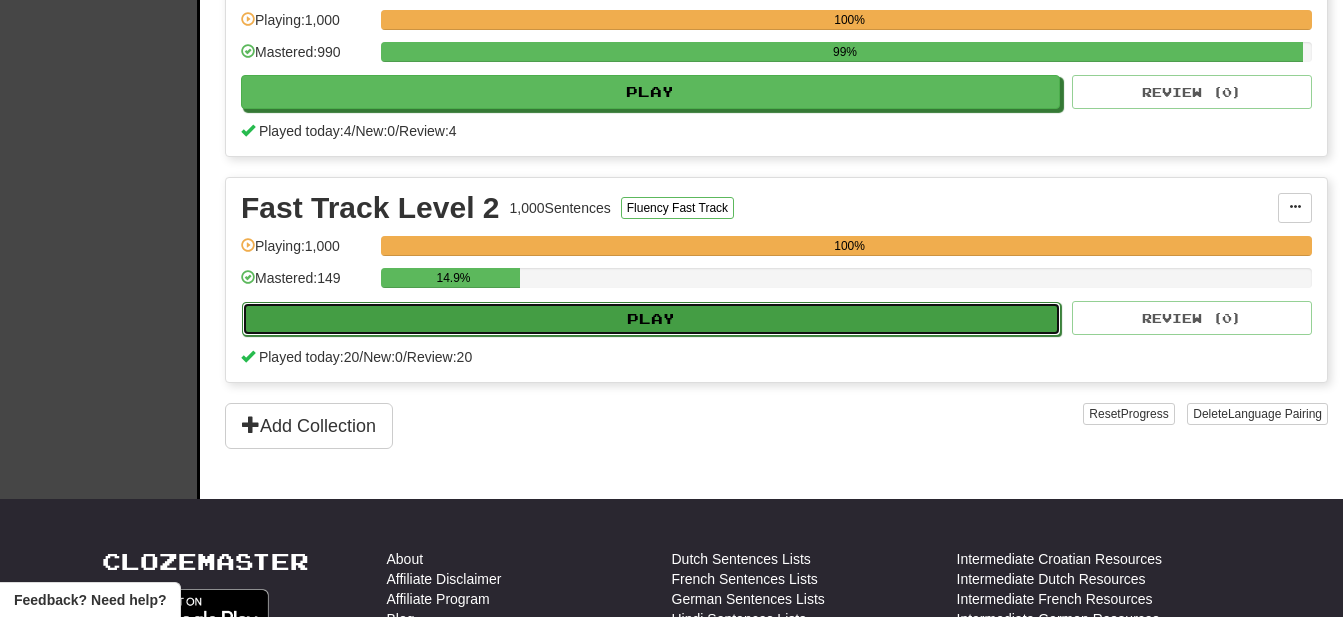 click on "Play" at bounding box center (651, 319) 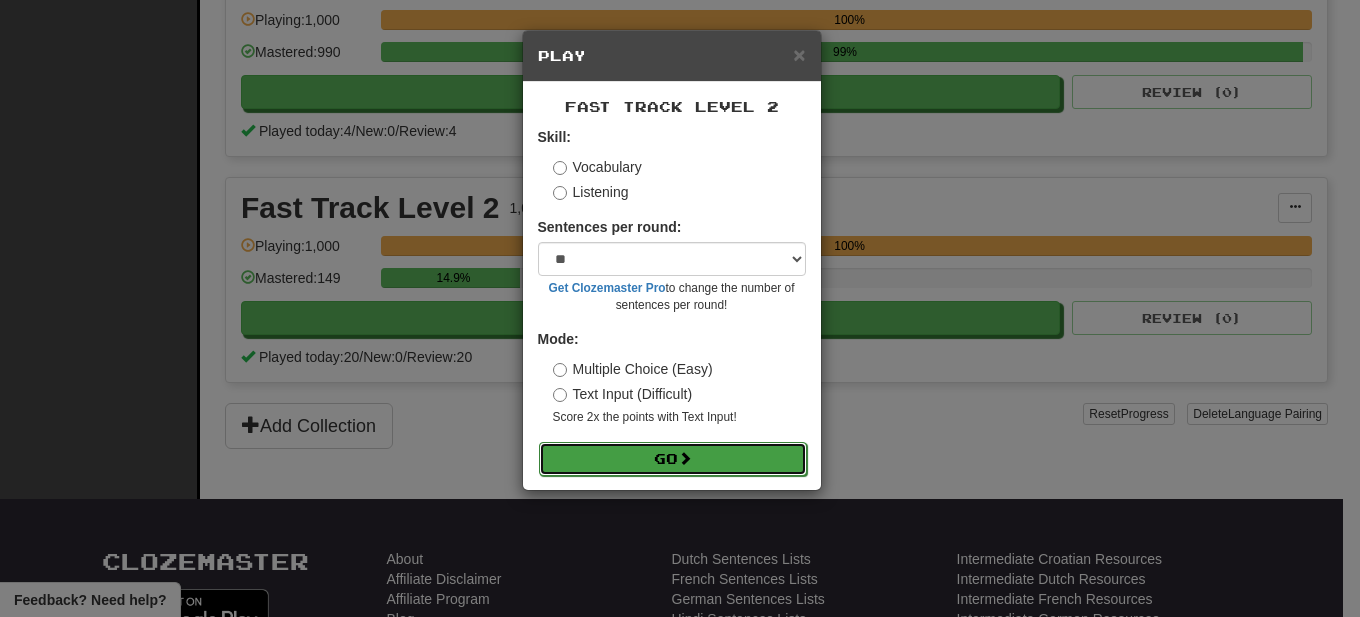 click on "Go" at bounding box center (673, 459) 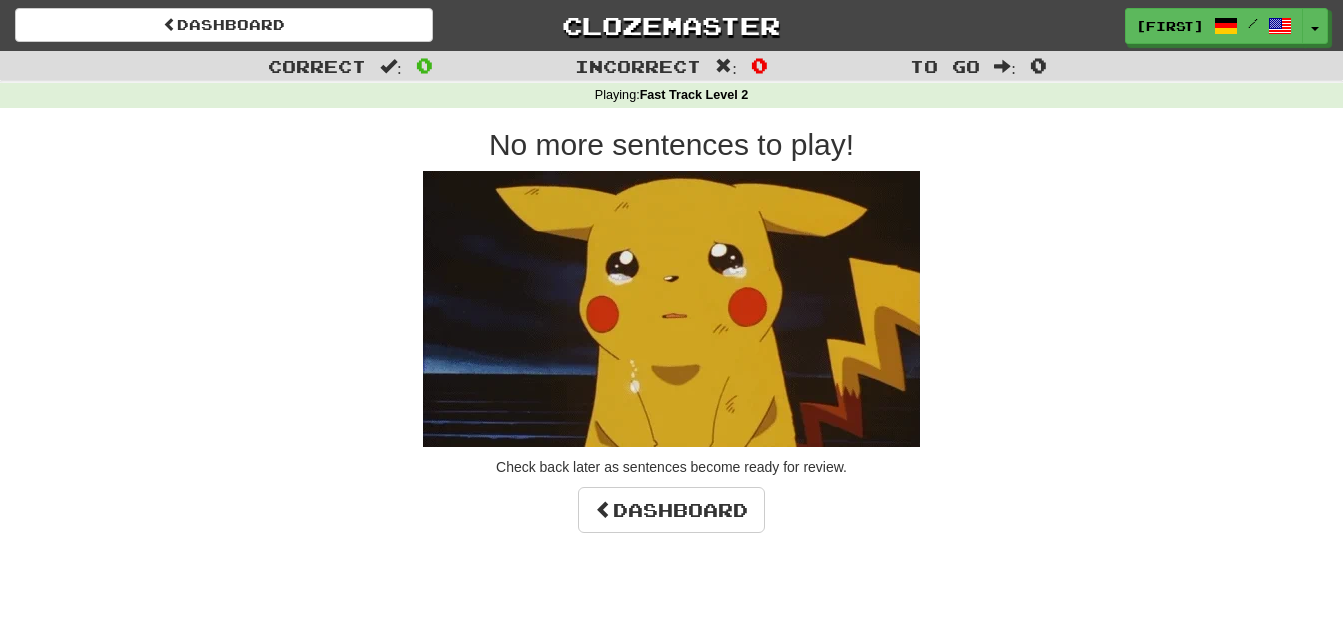 scroll, scrollTop: 0, scrollLeft: 0, axis: both 